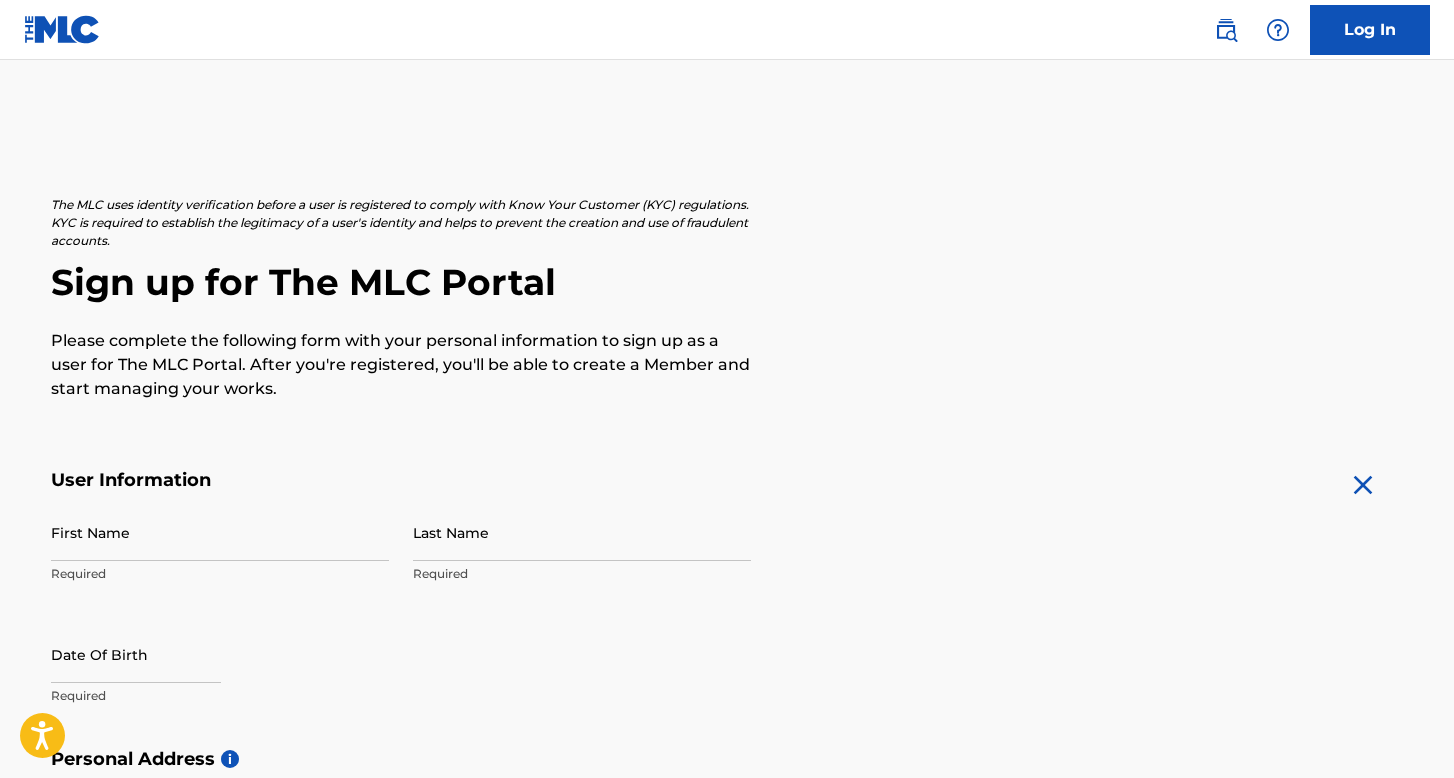 scroll, scrollTop: 0, scrollLeft: 0, axis: both 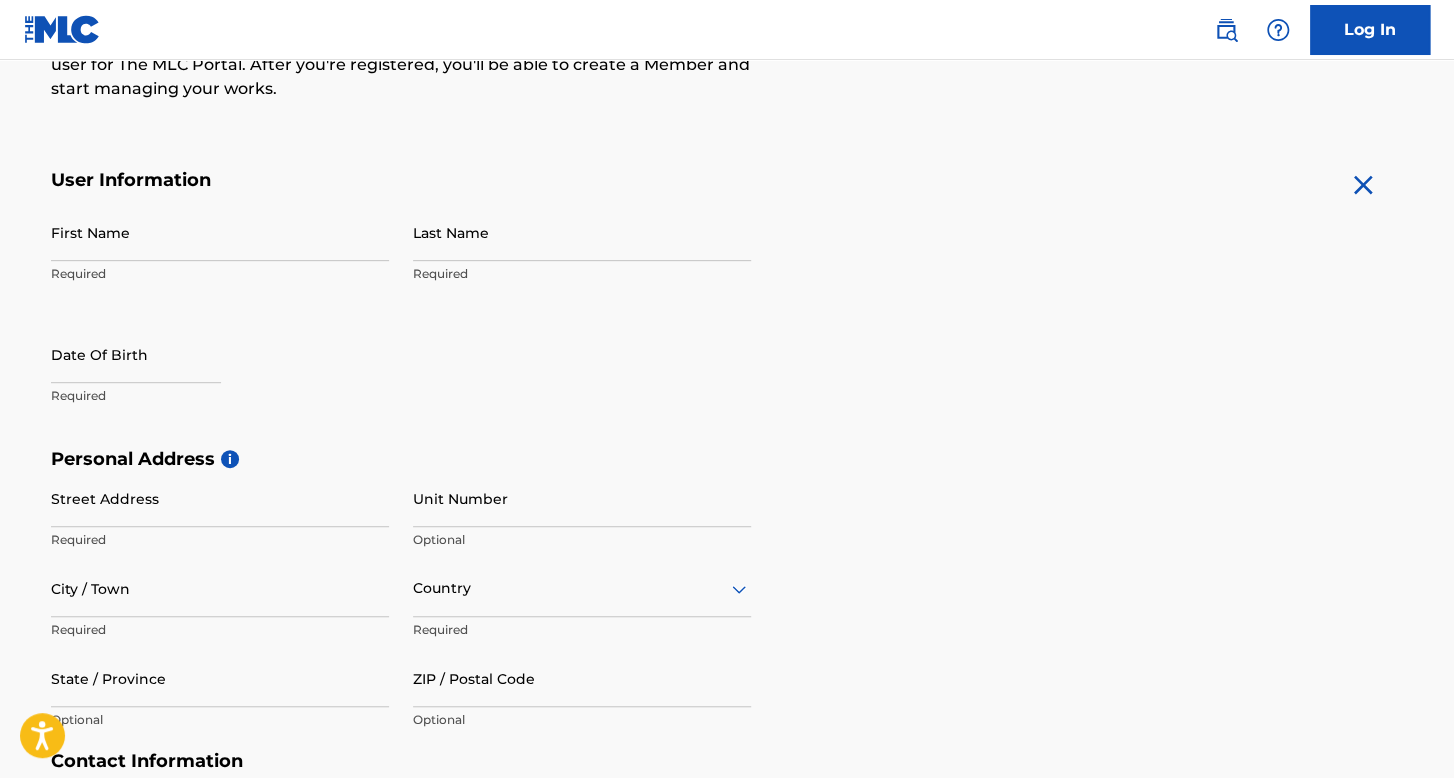click on "First Name" at bounding box center [220, 232] 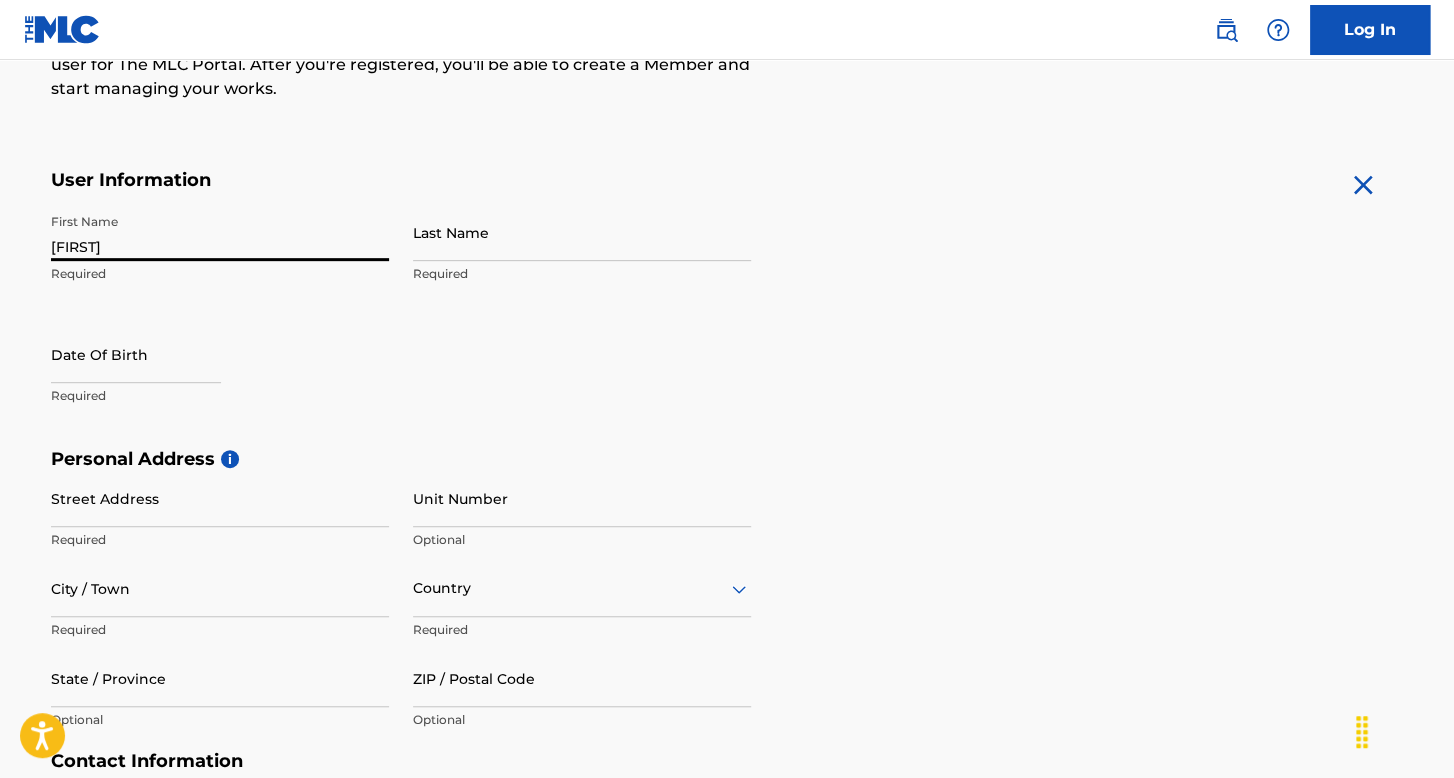 type on "[FIRST]" 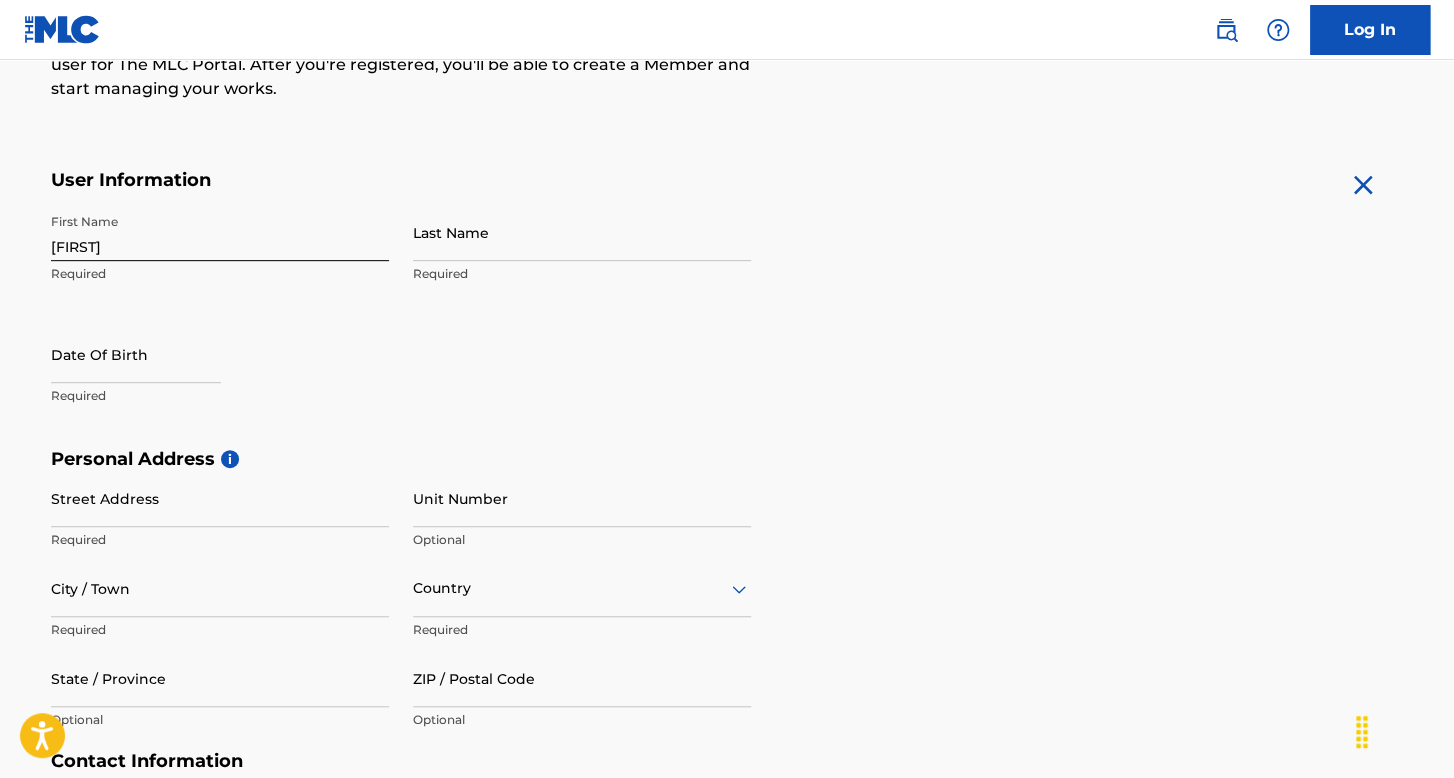 click on "Last Name Required" at bounding box center (582, 249) 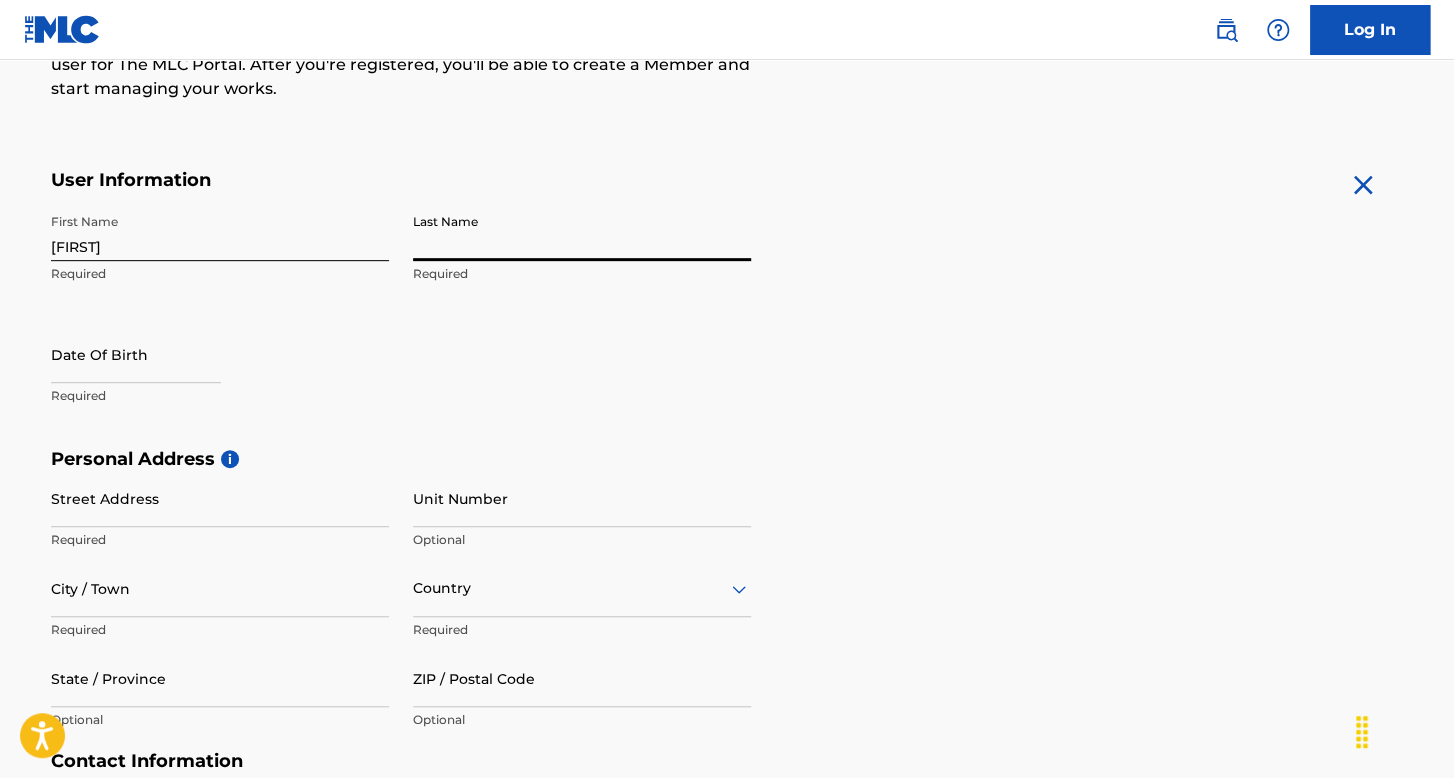 click on "Last Name" at bounding box center (582, 232) 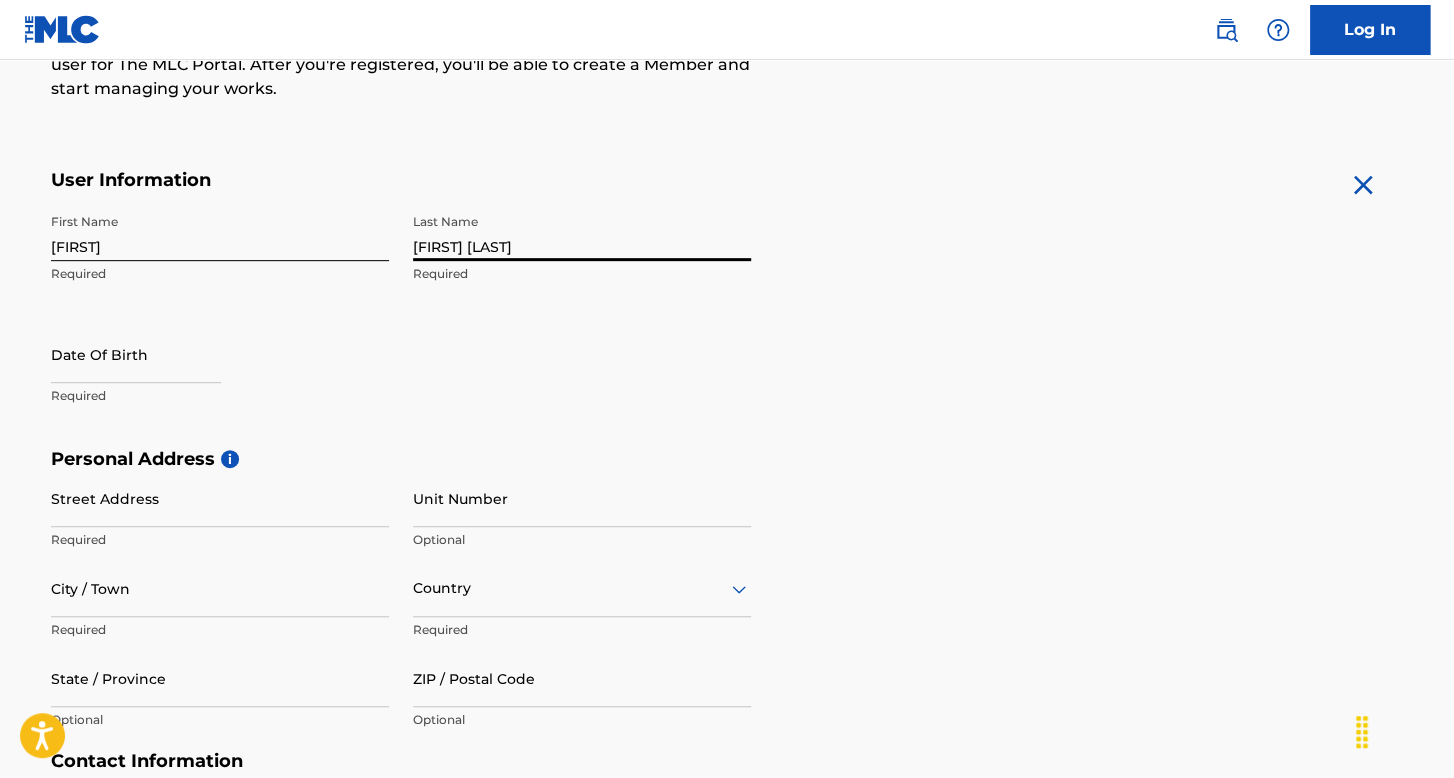 type on "[FIRST] [LAST]" 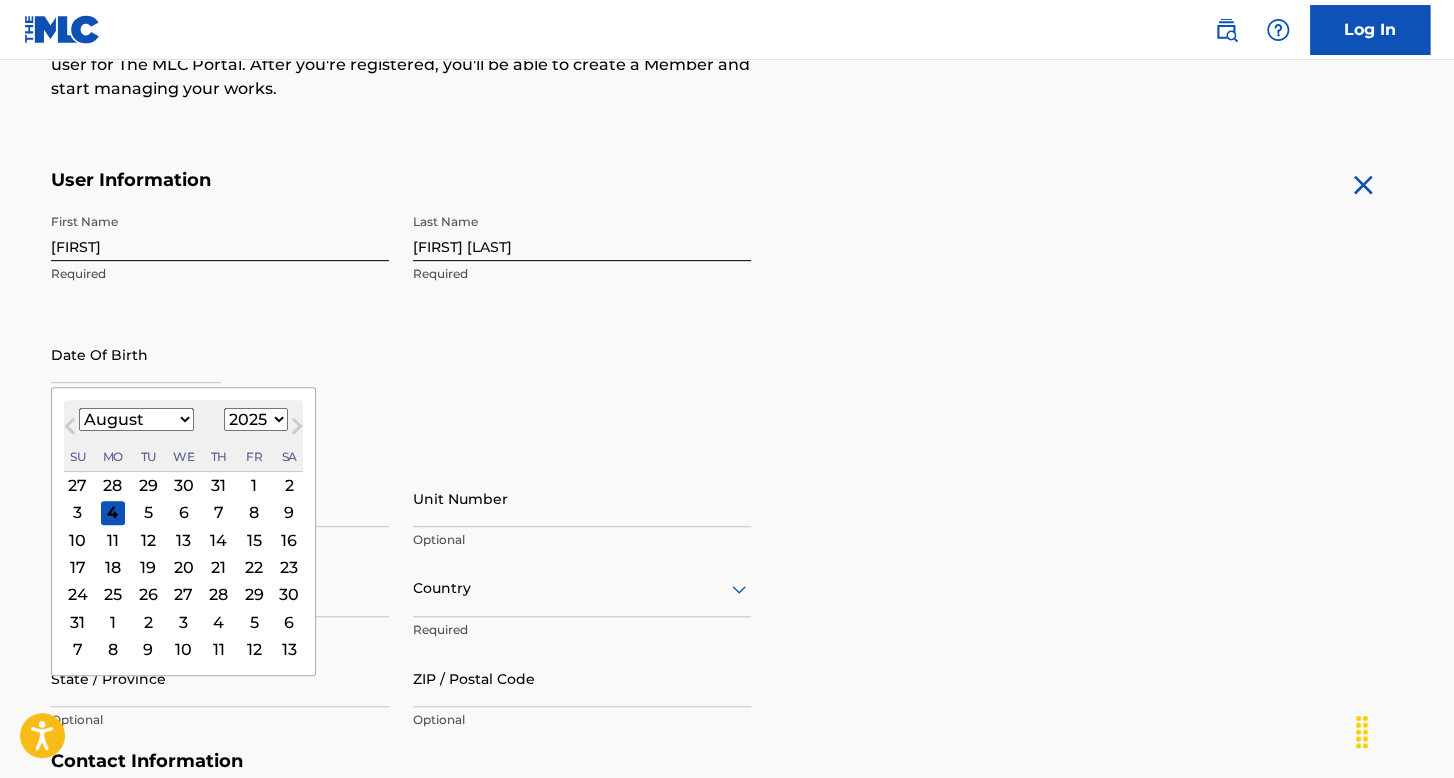 click on "January February March April May June July August September October November December" at bounding box center [136, 419] 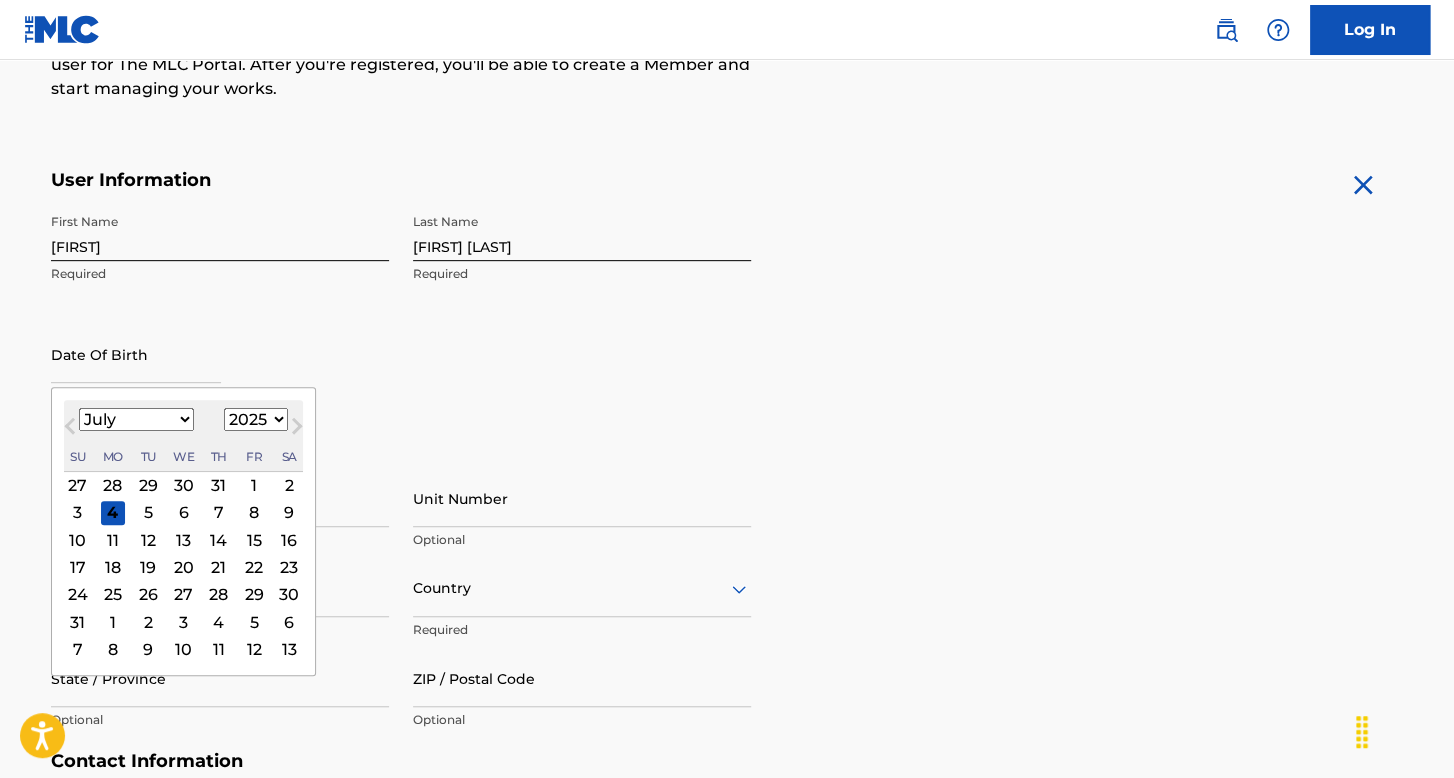 click on "January February March April May June July August September October November December" at bounding box center (136, 419) 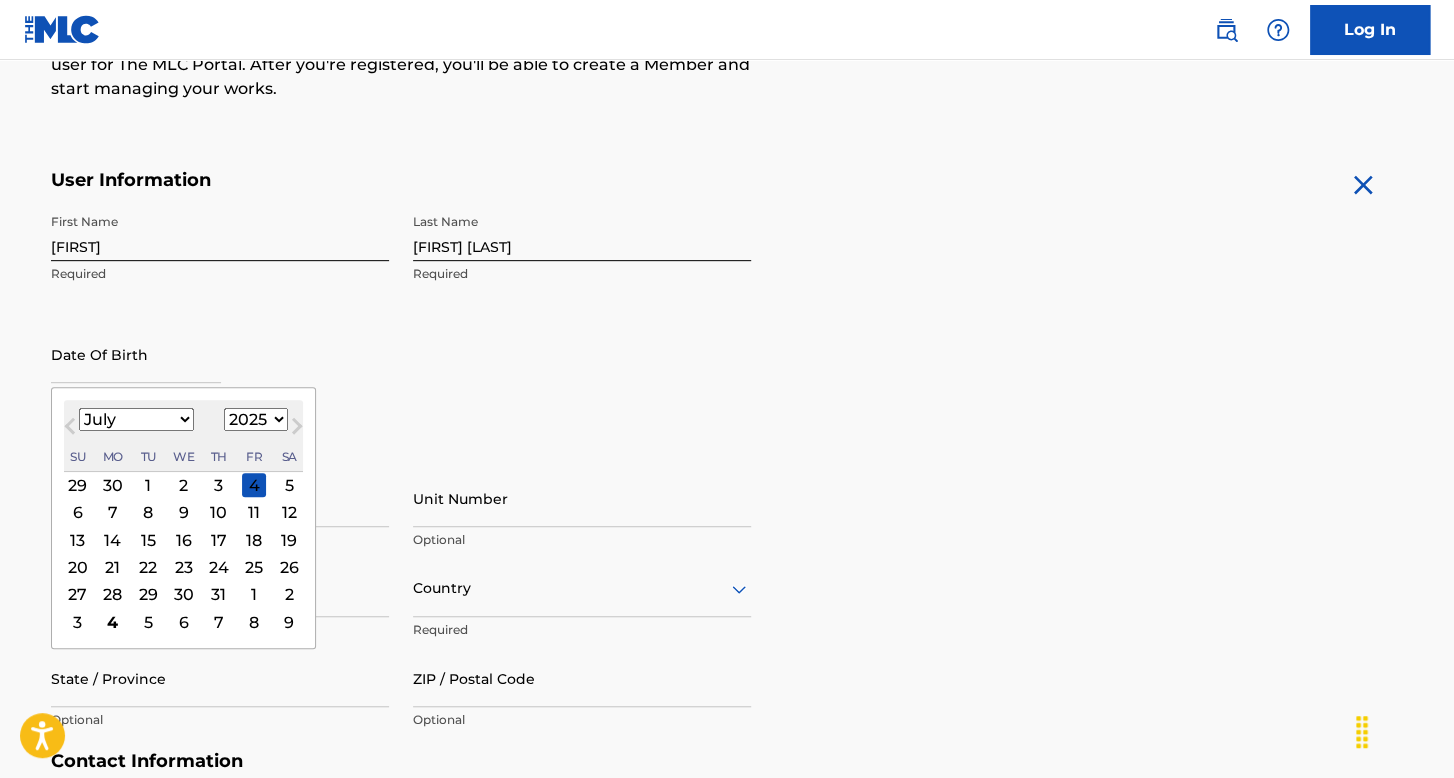 click on "1899 1900 1901 1902 1903 1904 1905 1906 1907 1908 1909 1910 1911 1912 1913 1914 1915 1916 1917 1918 1919 1920 1921 1922 1923 1924 1925 1926 1927 1928 1929 1930 1931 1932 1933 1934 1935 1936 1937 1938 1939 1940 1941 1942 1943 1944 1945 1946 1947 1948 1949 1950 1951 1952 1953 1954 1955 1956 1957 1958 1959 1960 1961 1962 1963 1964 1965 1966 1967 1968 1969 1970 1971 1972 1973 1974 1975 1976 1977 1978 1979 1980 1981 1982 1983 1984 1985 1986 1987 1988 1989 1990 1991 1992 1993 1994 1995 1996 1997 1998 1999 2000 2001 2002 2003 2004 2005 2006 2007 2008 2009 2010 2011 2012 2013 2014 2015 2016 2017 2018 2019 2020 2021 2022 2023 2024 2025 2026 2027 2028 2029 2030 2031 2032 2033 2034 2035 2036 2037 2038 2039 2040 2041 2042 2043 2044 2045 2046 2047 2048 2049 2050 2051 2052 2053 2054 2055 2056 2057 2058 2059 2060 2061 2062 2063 2064 2065 2066 2067 2068 2069 2070 2071 2072 2073 2074 2075 2076 2077 2078 2079 2080 2081 2082 2083 2084 2085 2086 2087 2088 2089 2090 2091 2092 2093 2094 2095 2096 2097 2098 2099 2100" at bounding box center [256, 419] 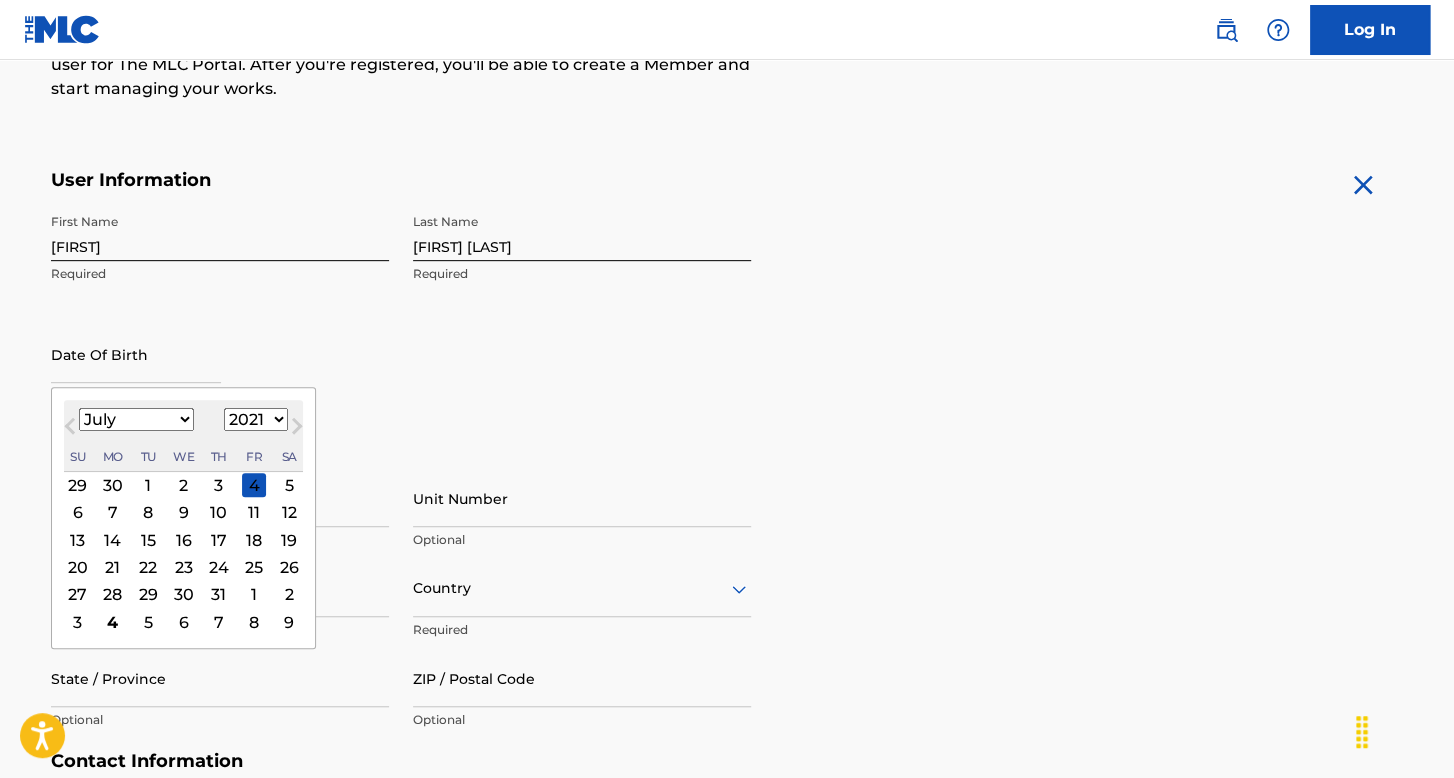 click on "1899 1900 1901 1902 1903 1904 1905 1906 1907 1908 1909 1910 1911 1912 1913 1914 1915 1916 1917 1918 1919 1920 1921 1922 1923 1924 1925 1926 1927 1928 1929 1930 1931 1932 1933 1934 1935 1936 1937 1938 1939 1940 1941 1942 1943 1944 1945 1946 1947 1948 1949 1950 1951 1952 1953 1954 1955 1956 1957 1958 1959 1960 1961 1962 1963 1964 1965 1966 1967 1968 1969 1970 1971 1972 1973 1974 1975 1976 1977 1978 1979 1980 1981 1982 1983 1984 1985 1986 1987 1988 1989 1990 1991 1992 1993 1994 1995 1996 1997 1998 1999 2000 2001 2002 2003 2004 2005 2006 2007 2008 2009 2010 2011 2012 2013 2014 2015 2016 2017 2018 2019 2020 2021 2022 2023 2024 2025 2026 2027 2028 2029 2030 2031 2032 2033 2034 2035 2036 2037 2038 2039 2040 2041 2042 2043 2044 2045 2046 2047 2048 2049 2050 2051 2052 2053 2054 2055 2056 2057 2058 2059 2060 2061 2062 2063 2064 2065 2066 2067 2068 2069 2070 2071 2072 2073 2074 2075 2076 2077 2078 2079 2080 2081 2082 2083 2084 2085 2086 2087 2088 2089 2090 2091 2092 2093 2094 2095 2096 2097 2098 2099 2100" at bounding box center (256, 419) 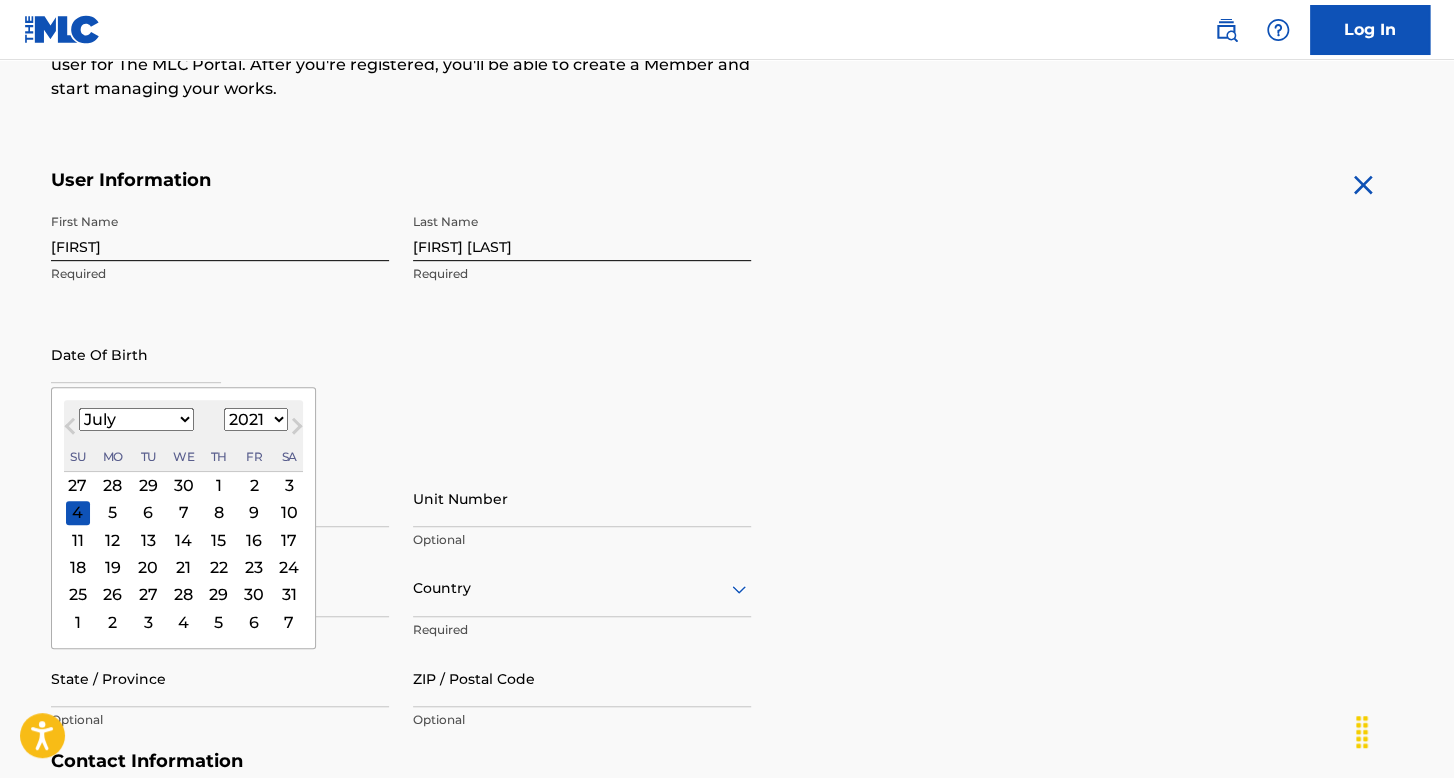 drag, startPoint x: 240, startPoint y: 422, endPoint x: 246, endPoint y: 409, distance: 14.3178215 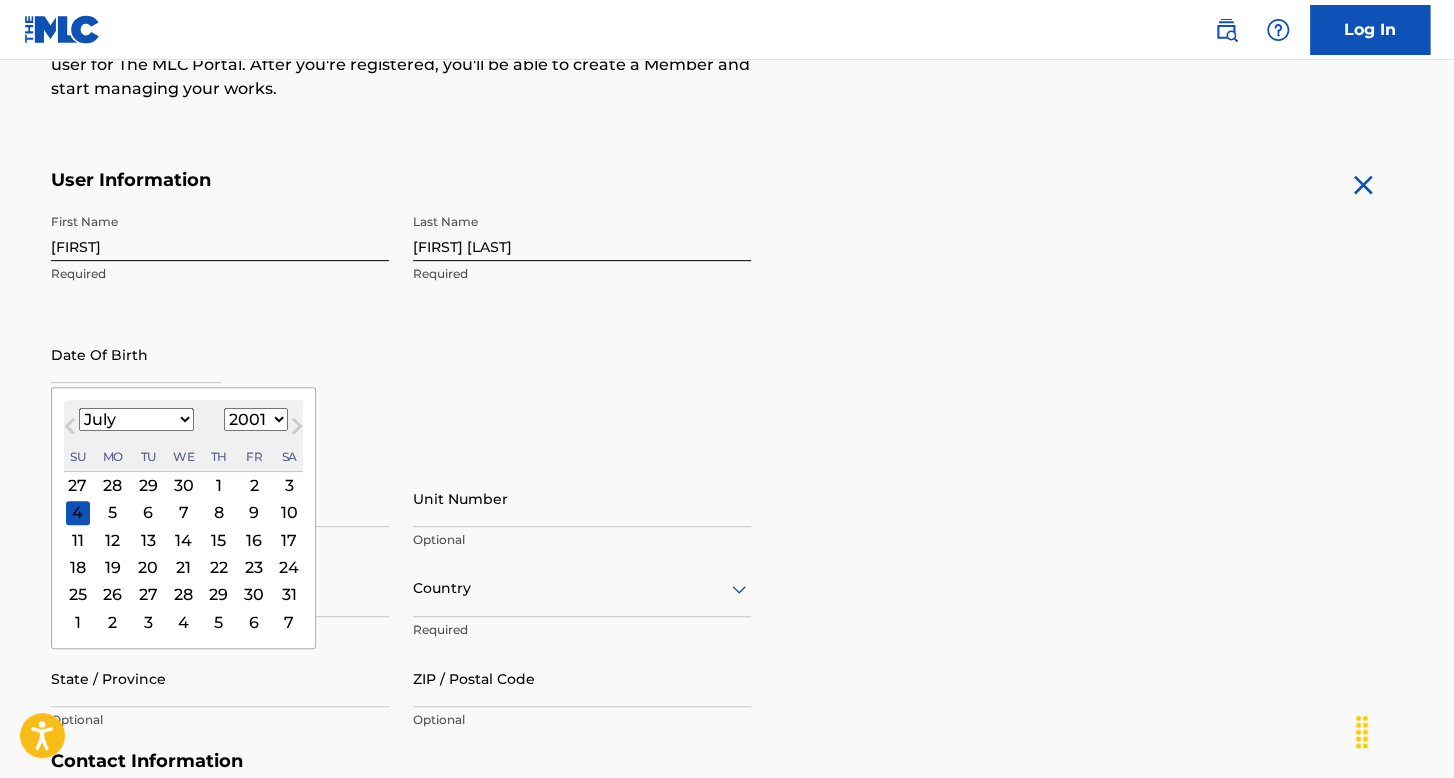 click on "1899 1900 1901 1902 1903 1904 1905 1906 1907 1908 1909 1910 1911 1912 1913 1914 1915 1916 1917 1918 1919 1920 1921 1922 1923 1924 1925 1926 1927 1928 1929 1930 1931 1932 1933 1934 1935 1936 1937 1938 1939 1940 1941 1942 1943 1944 1945 1946 1947 1948 1949 1950 1951 1952 1953 1954 1955 1956 1957 1958 1959 1960 1961 1962 1963 1964 1965 1966 1967 1968 1969 1970 1971 1972 1973 1974 1975 1976 1977 1978 1979 1980 1981 1982 1983 1984 1985 1986 1987 1988 1989 1990 1991 1992 1993 1994 1995 1996 1997 1998 1999 2000 2001 2002 2003 2004 2005 2006 2007 2008 2009 2010 2011 2012 2013 2014 2015 2016 2017 2018 2019 2020 2021 2022 2023 2024 2025 2026 2027 2028 2029 2030 2031 2032 2033 2034 2035 2036 2037 2038 2039 2040 2041 2042 2043 2044 2045 2046 2047 2048 2049 2050 2051 2052 2053 2054 2055 2056 2057 2058 2059 2060 2061 2062 2063 2064 2065 2066 2067 2068 2069 2070 2071 2072 2073 2074 2075 2076 2077 2078 2079 2080 2081 2082 2083 2084 2085 2086 2087 2088 2089 2090 2091 2092 2093 2094 2095 2096 2097 2098 2099 2100" at bounding box center (256, 419) 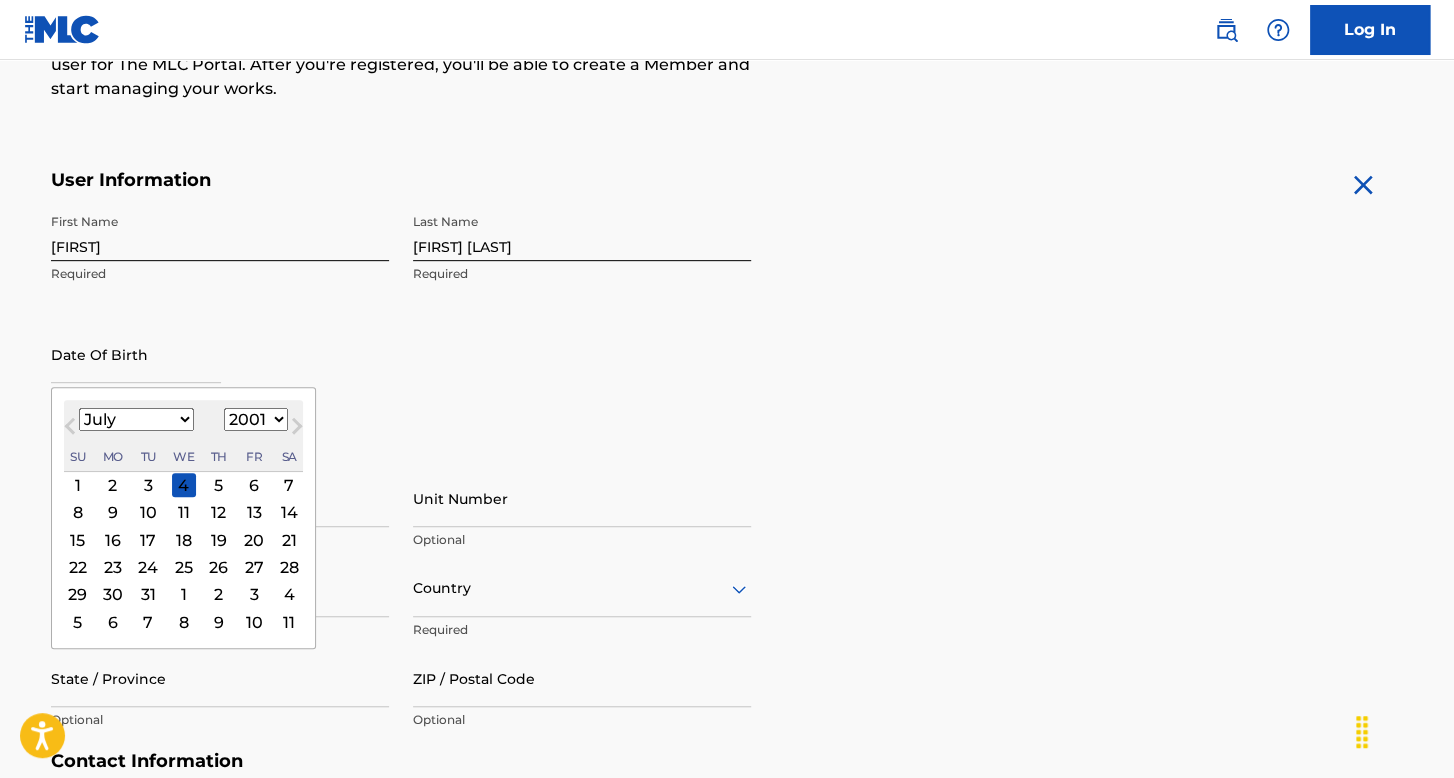 click on "14" at bounding box center [289, 513] 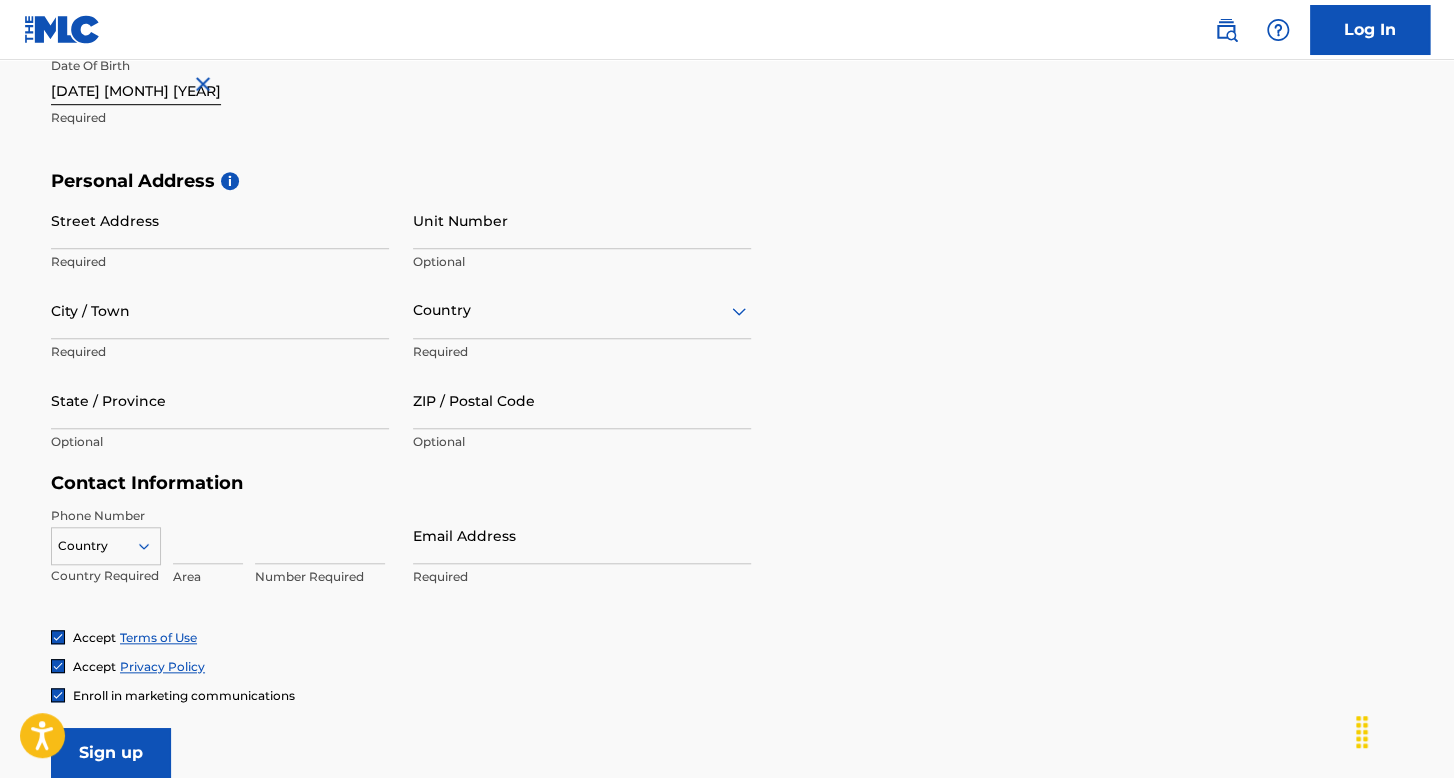 scroll, scrollTop: 600, scrollLeft: 0, axis: vertical 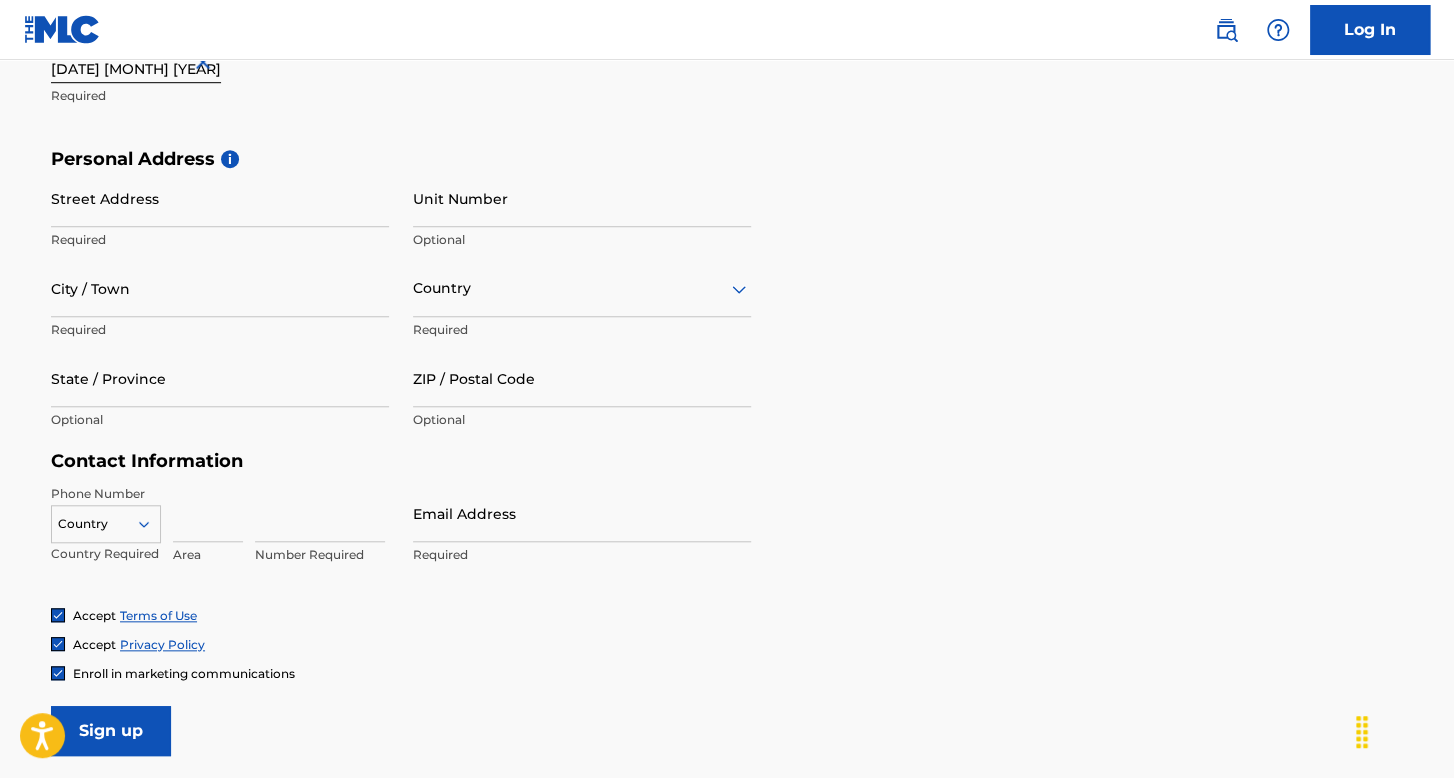 click on "Street Address" at bounding box center [220, 198] 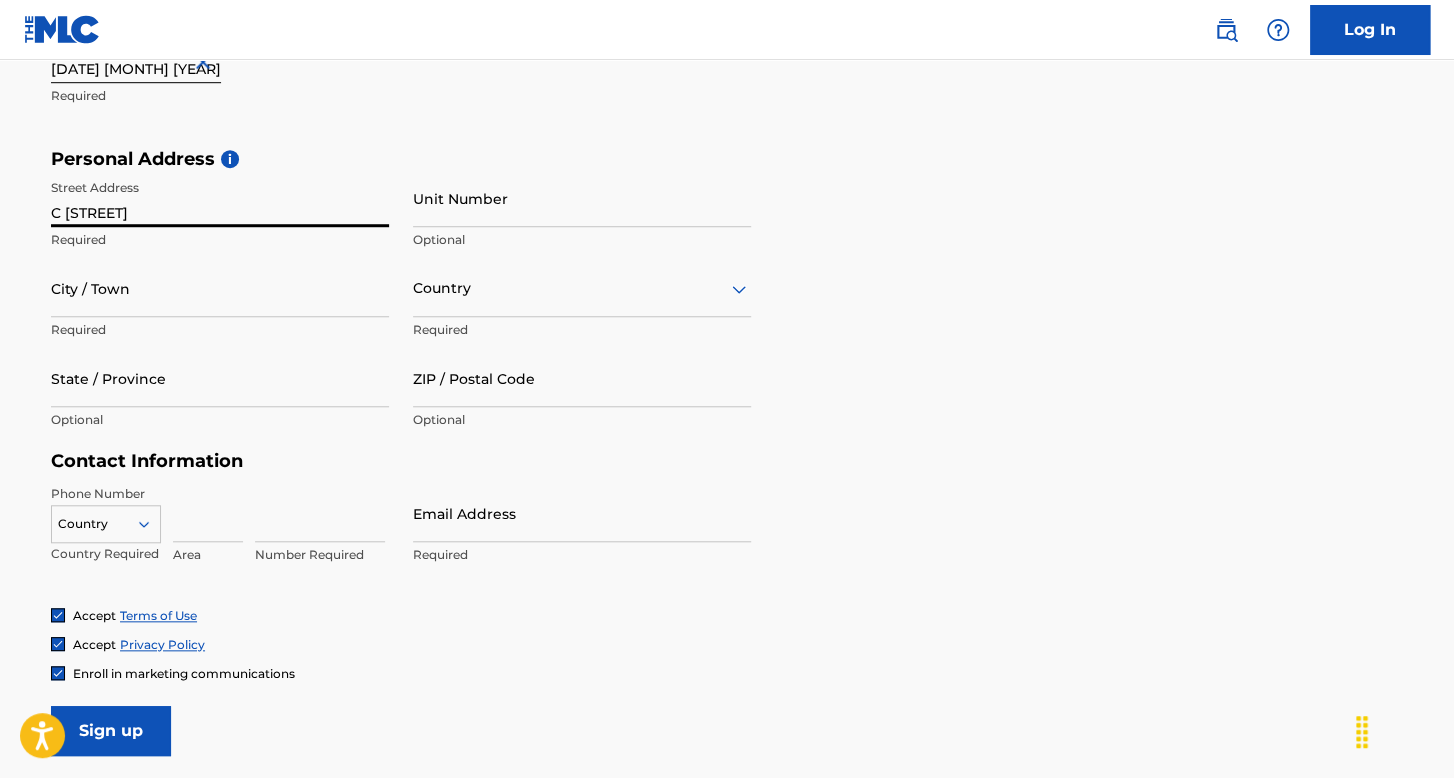 click on "Unit Number" at bounding box center [582, 198] 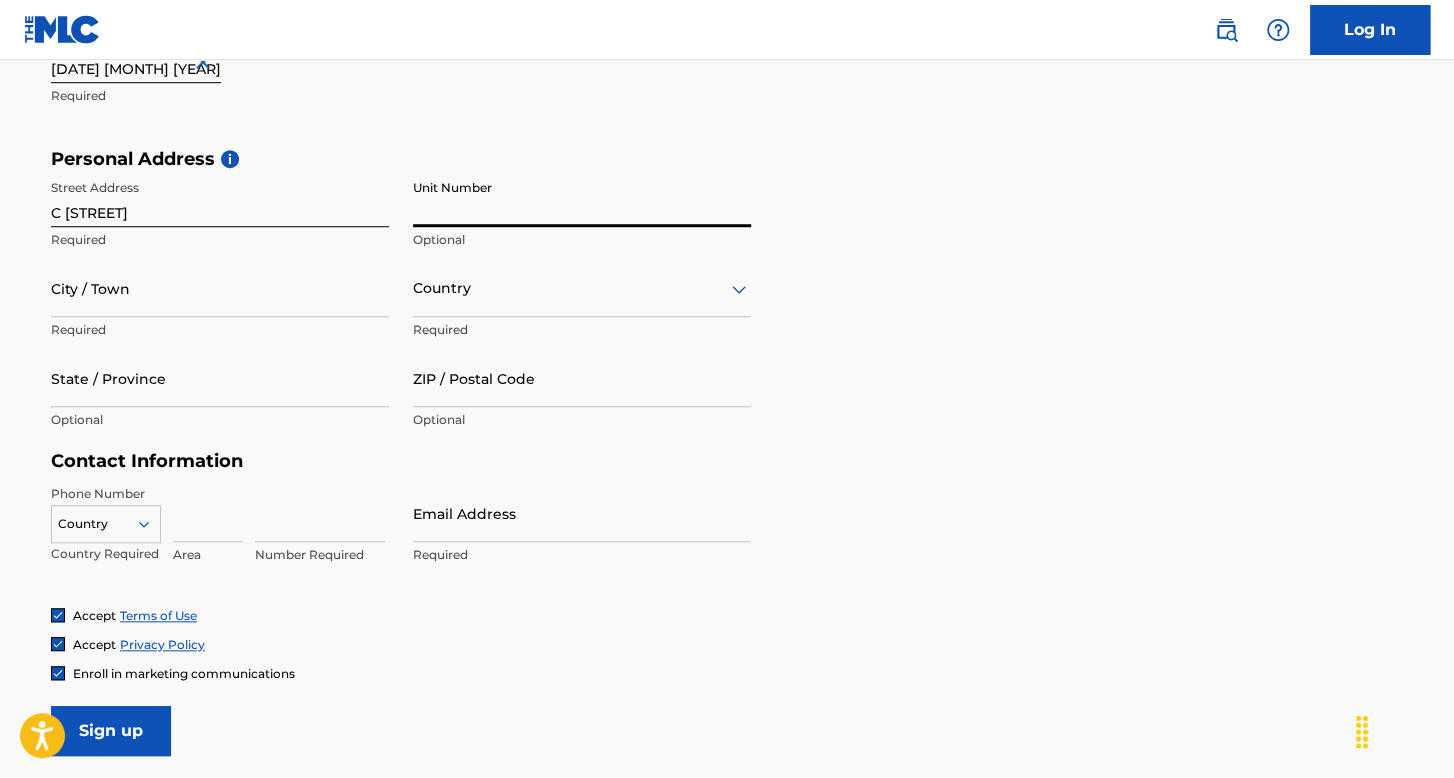 click on "City / Town" at bounding box center [220, 288] 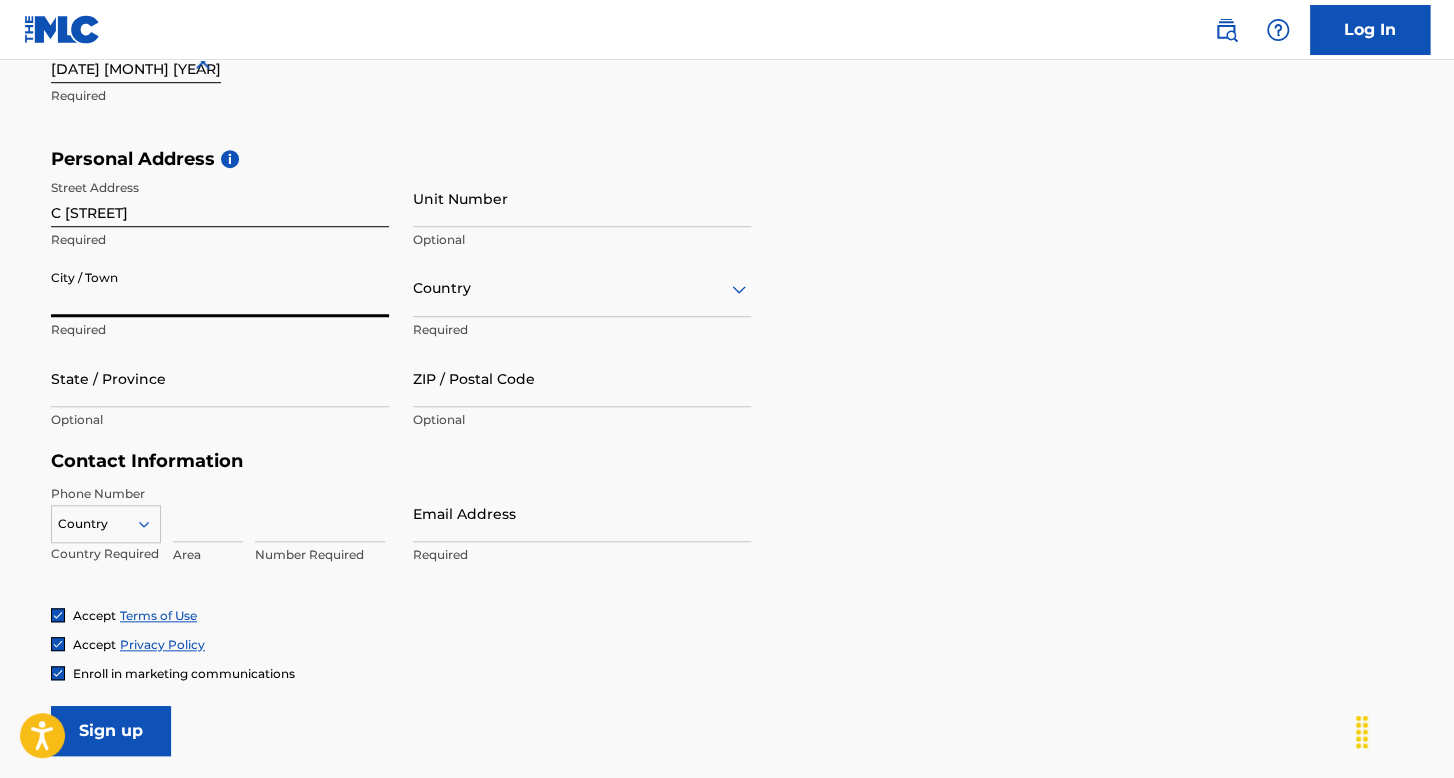 click on "C [STREET]" at bounding box center [220, 198] 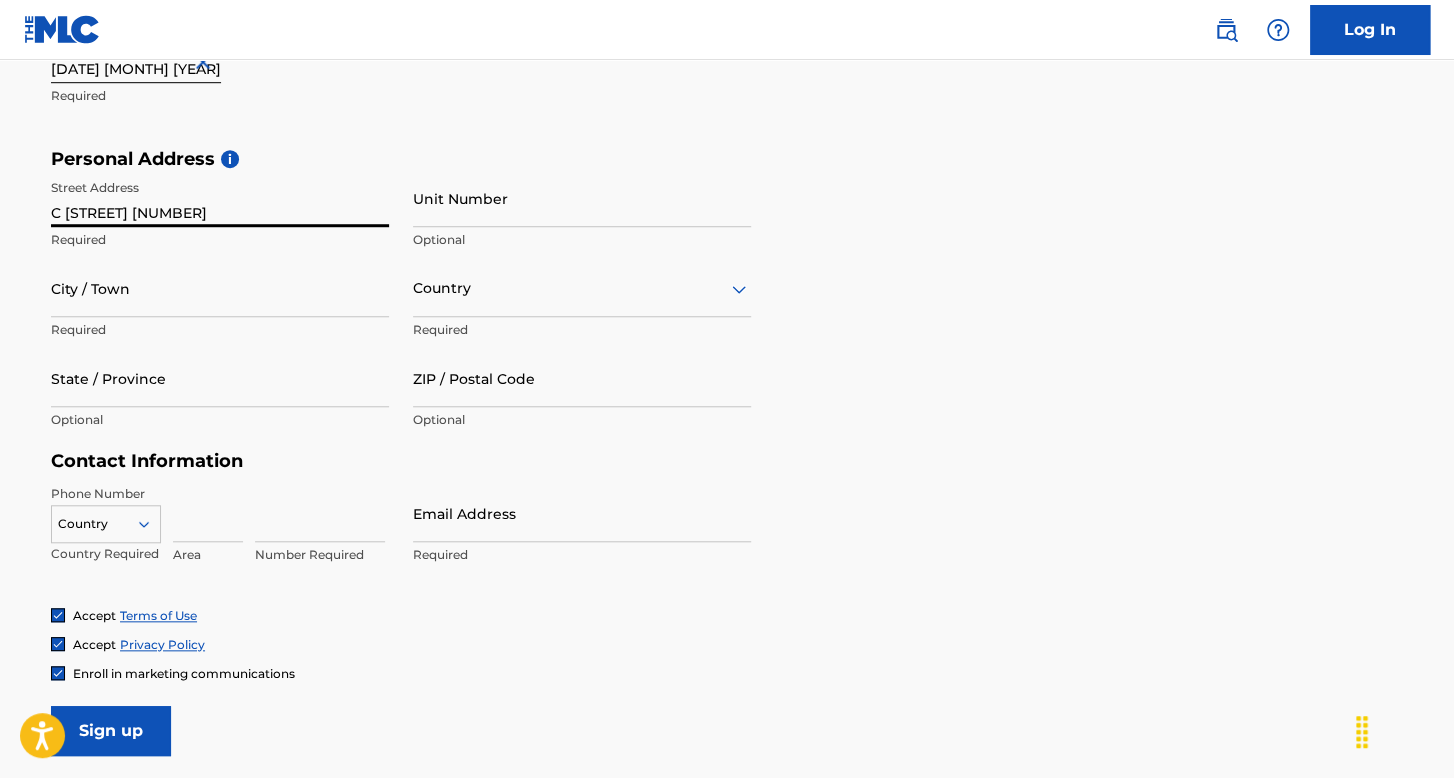 type on "C [STREET] [NUMBER]" 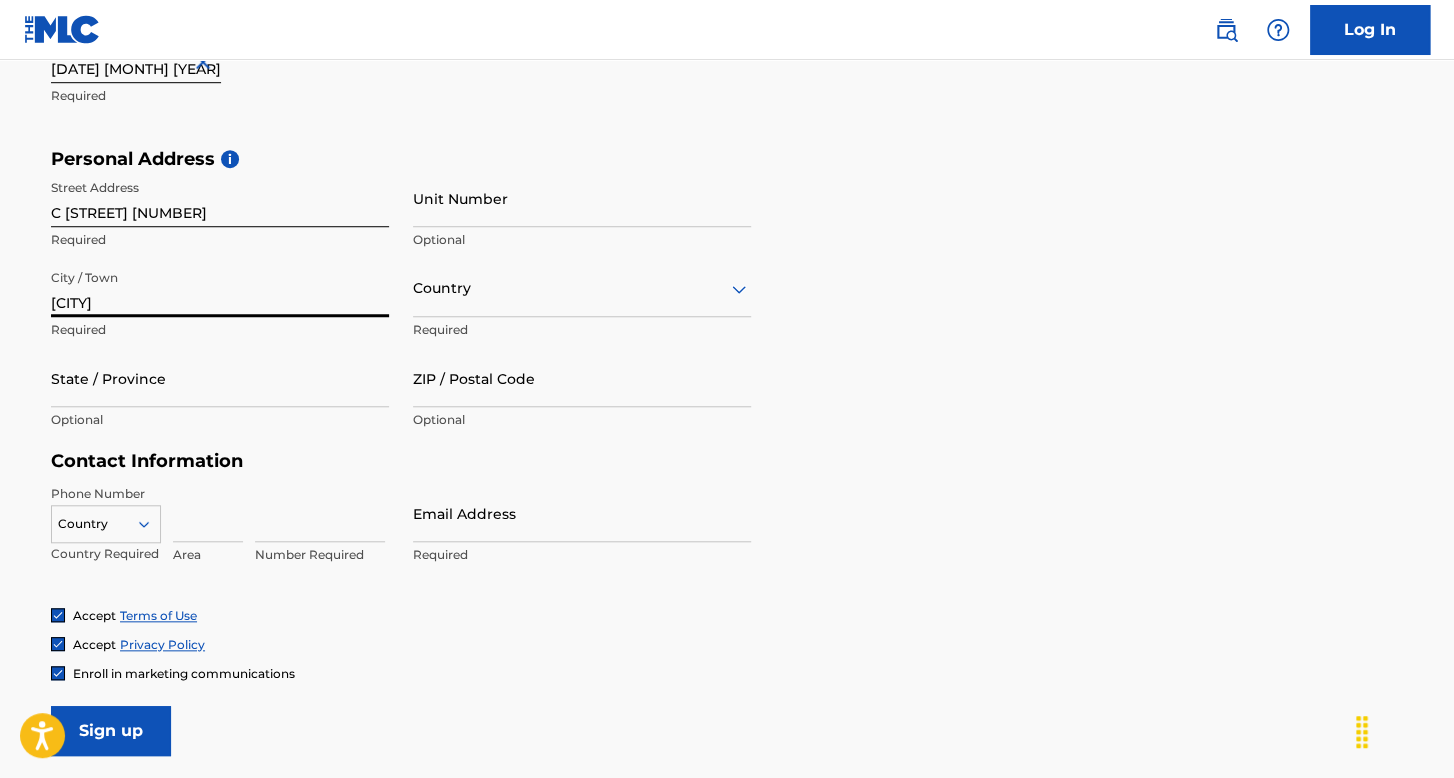 type on "[CITY]" 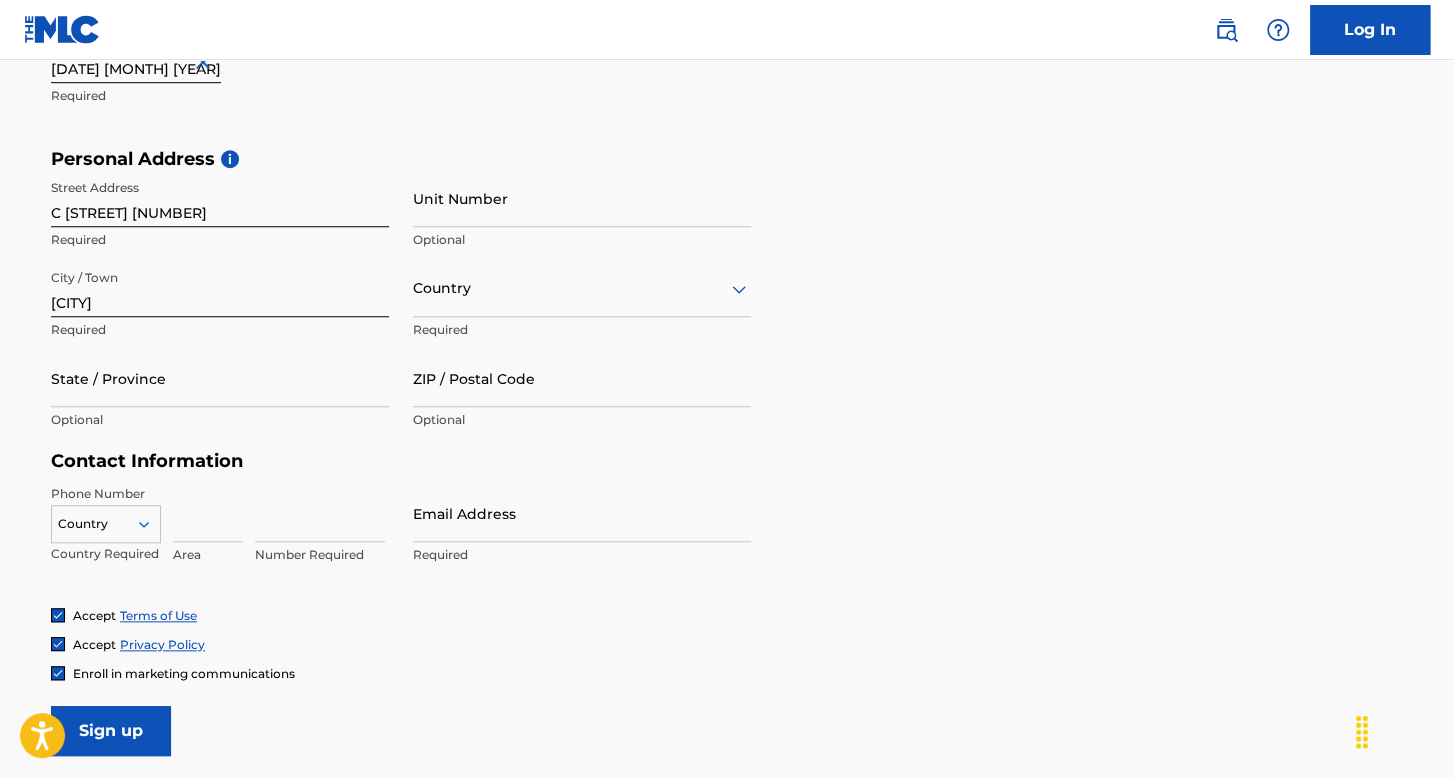 click on "[STATE] [OPTIONAL]" at bounding box center [220, 395] 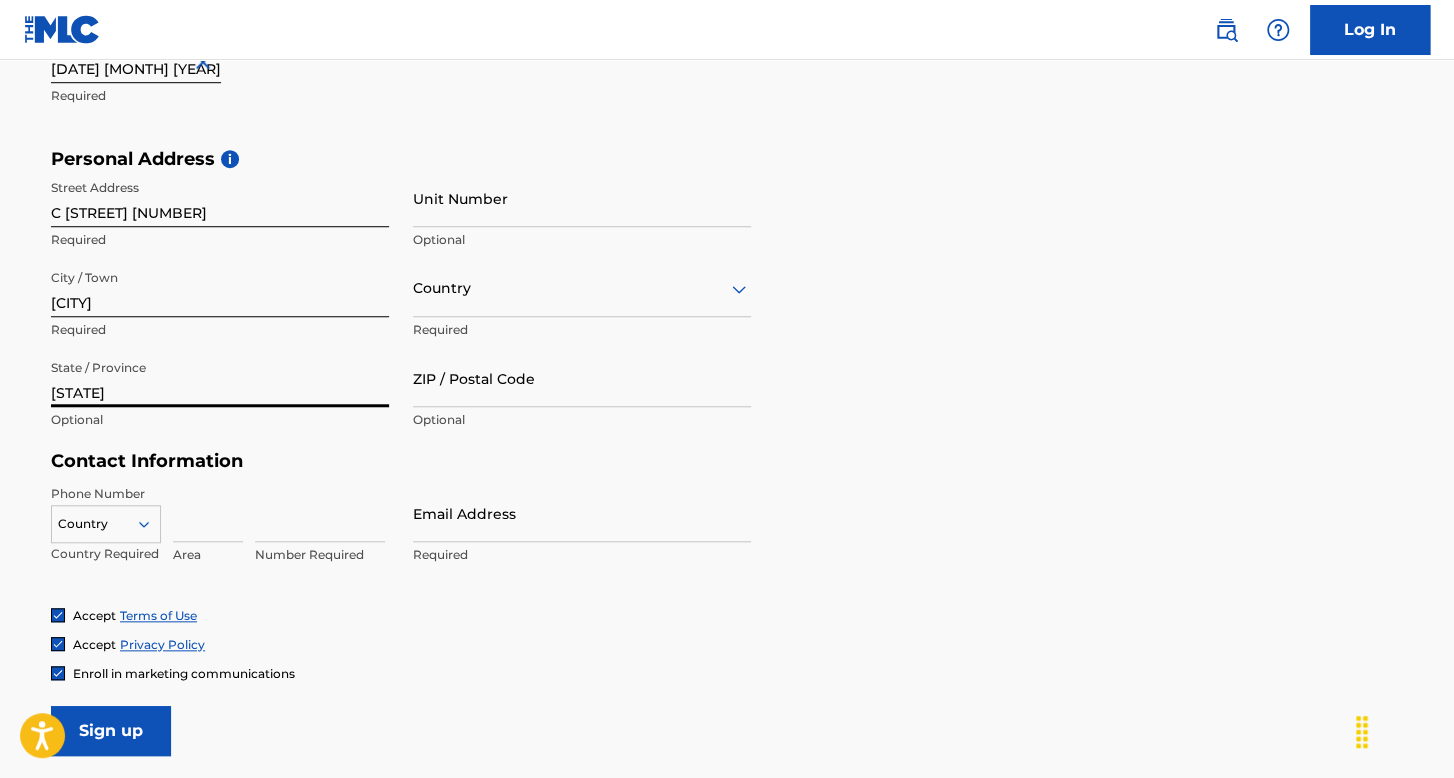 type on "[STATE]" 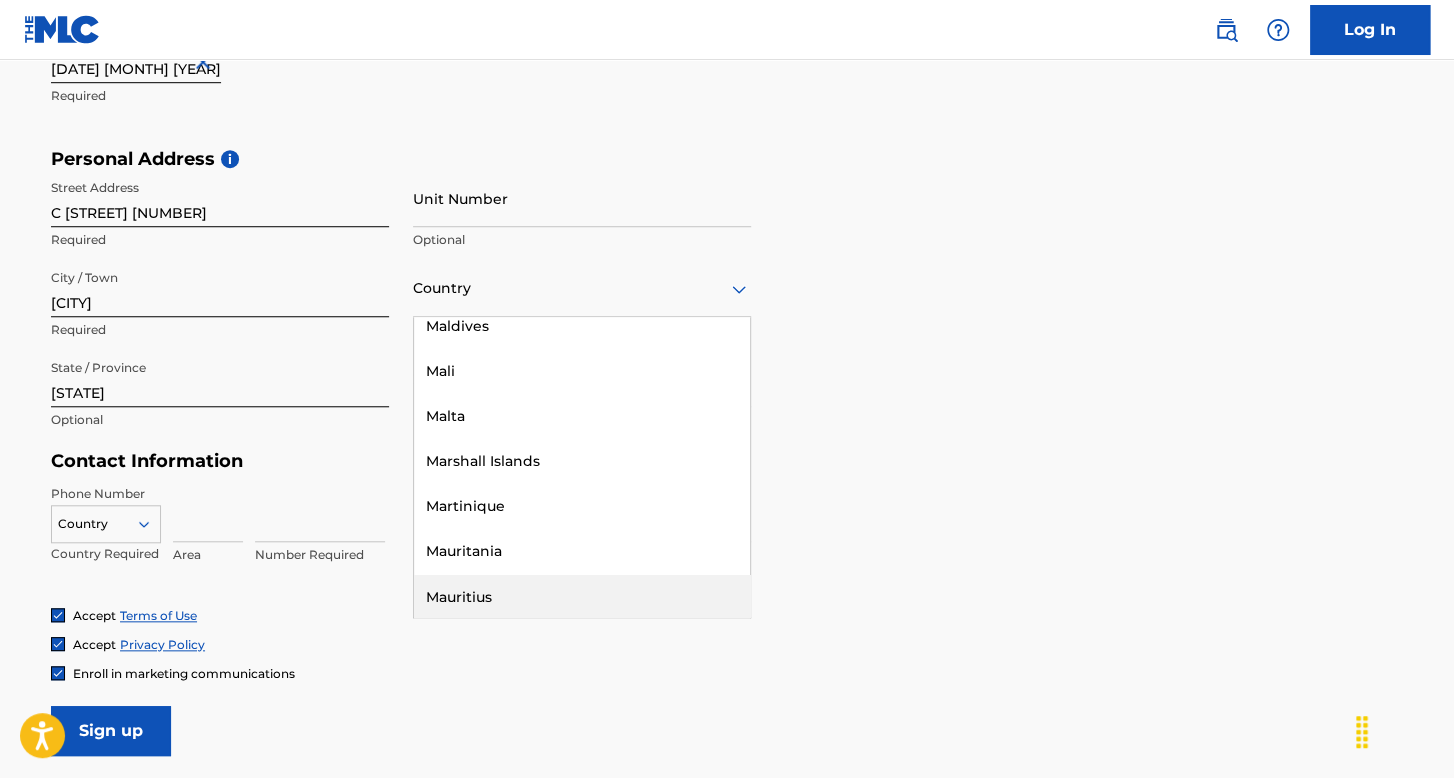 scroll, scrollTop: 5700, scrollLeft: 0, axis: vertical 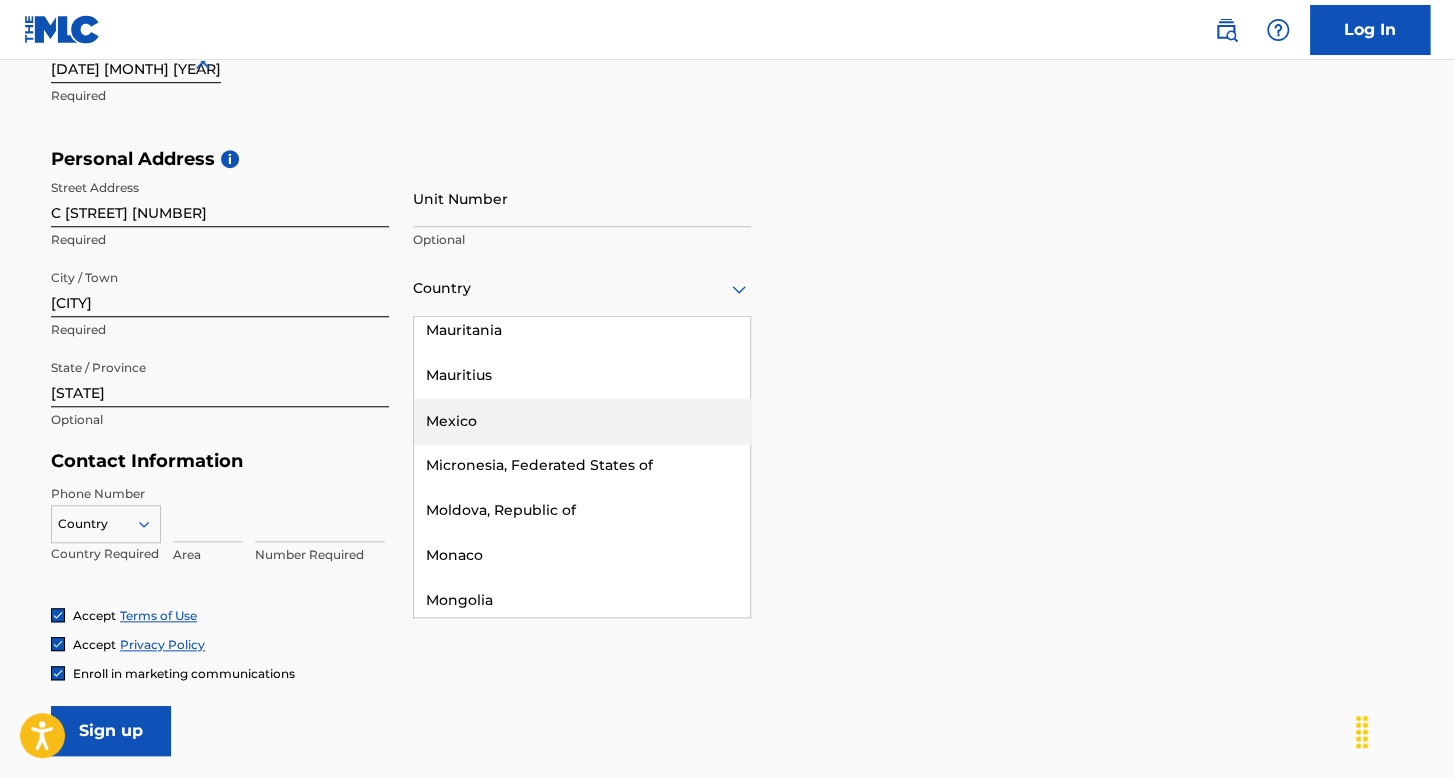 click on "Mexico" at bounding box center (582, 420) 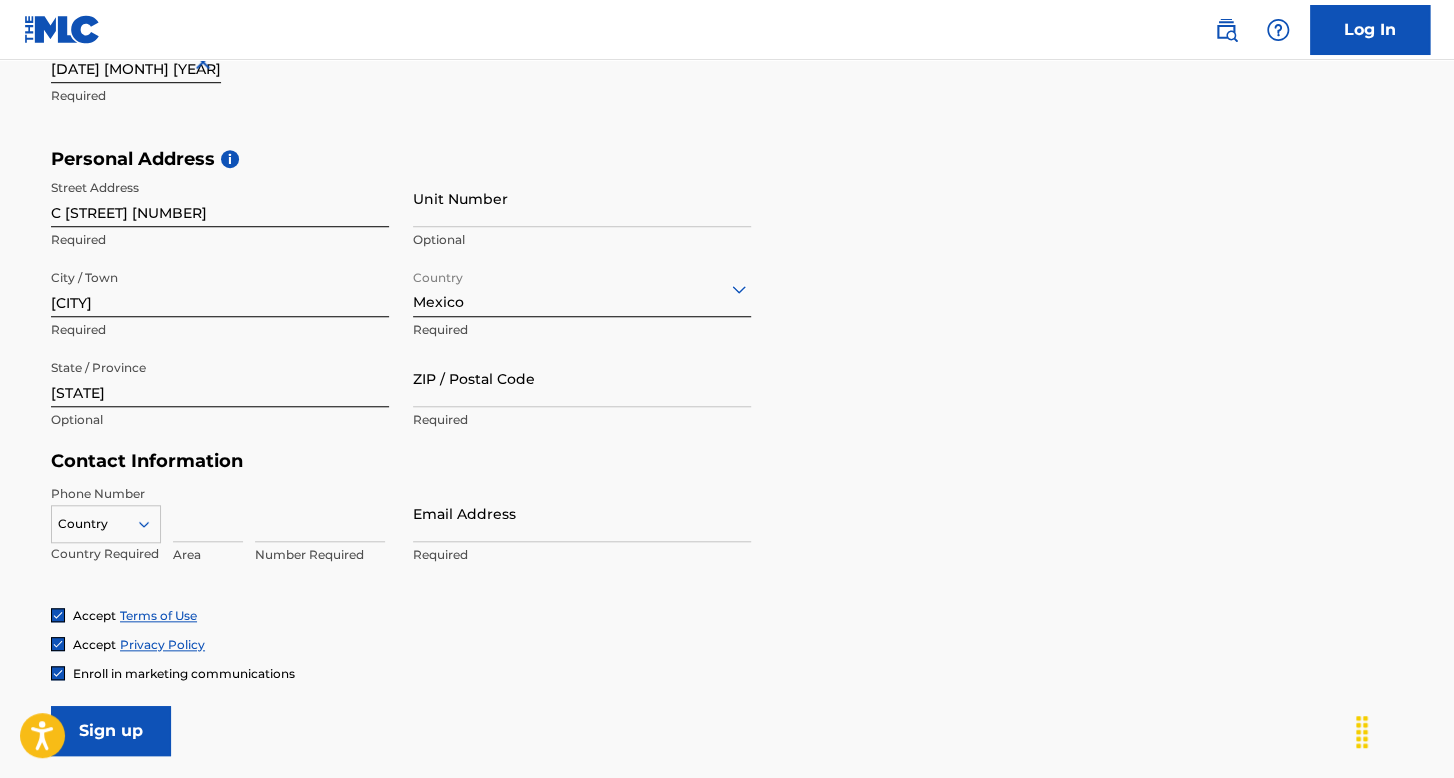 click on "ZIP / Postal Code" at bounding box center (582, 378) 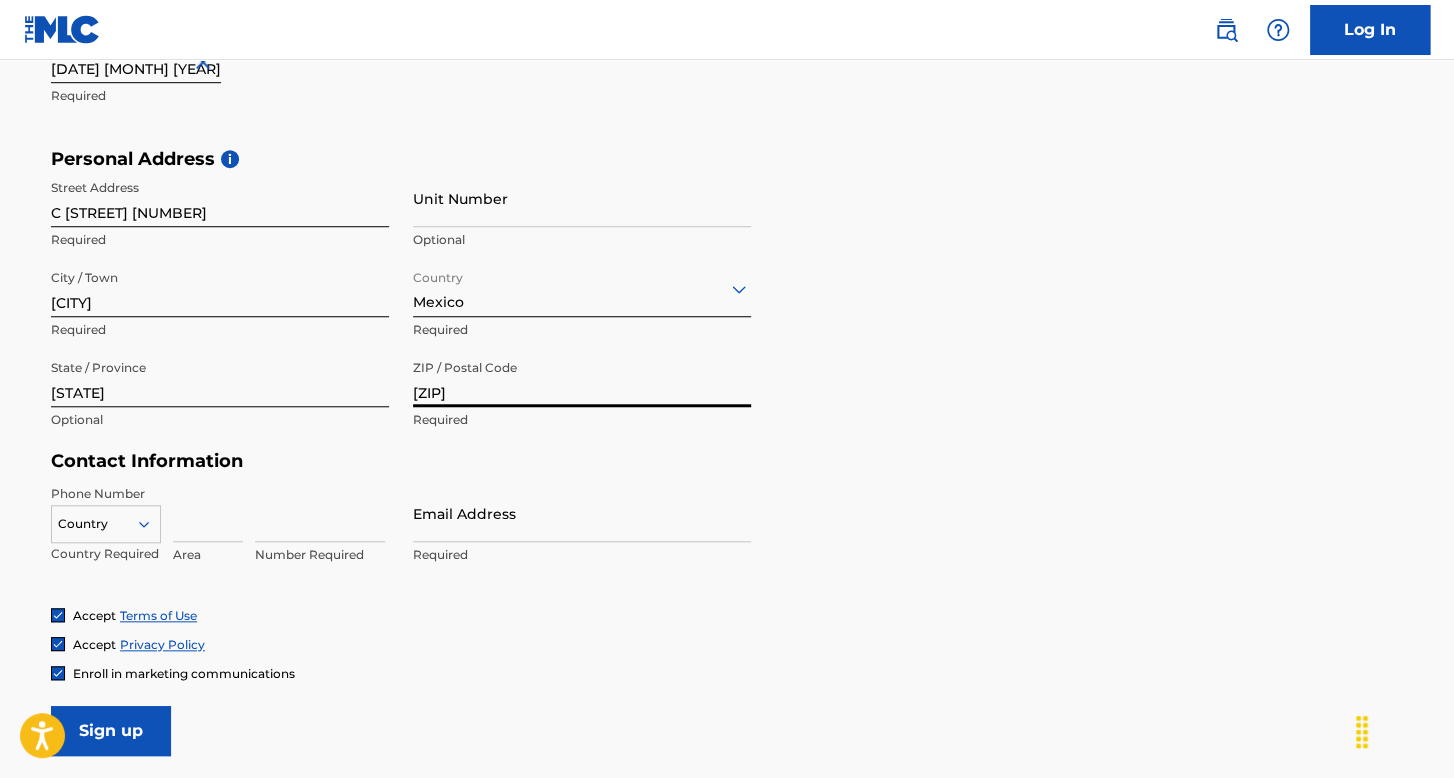 type on "[ZIP]" 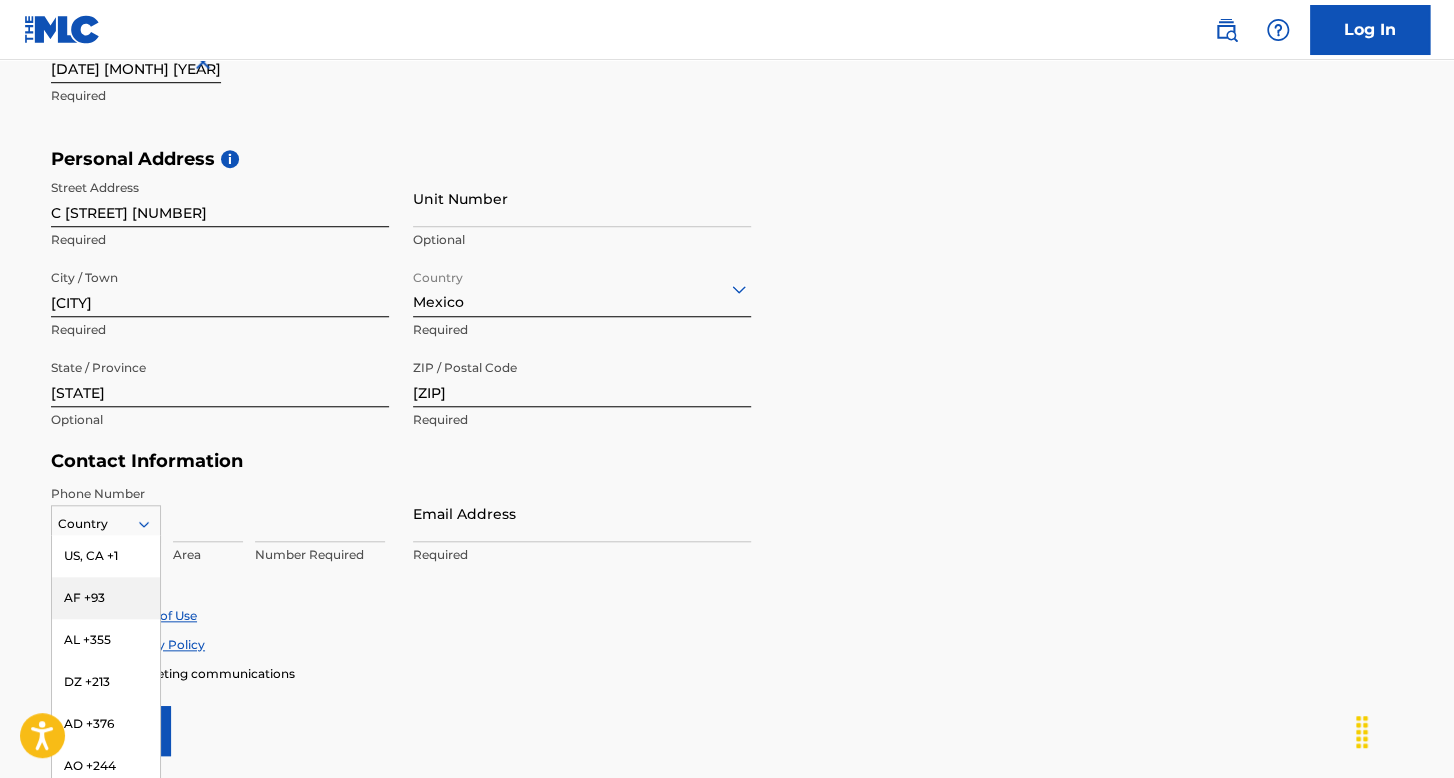 scroll, scrollTop: 657, scrollLeft: 0, axis: vertical 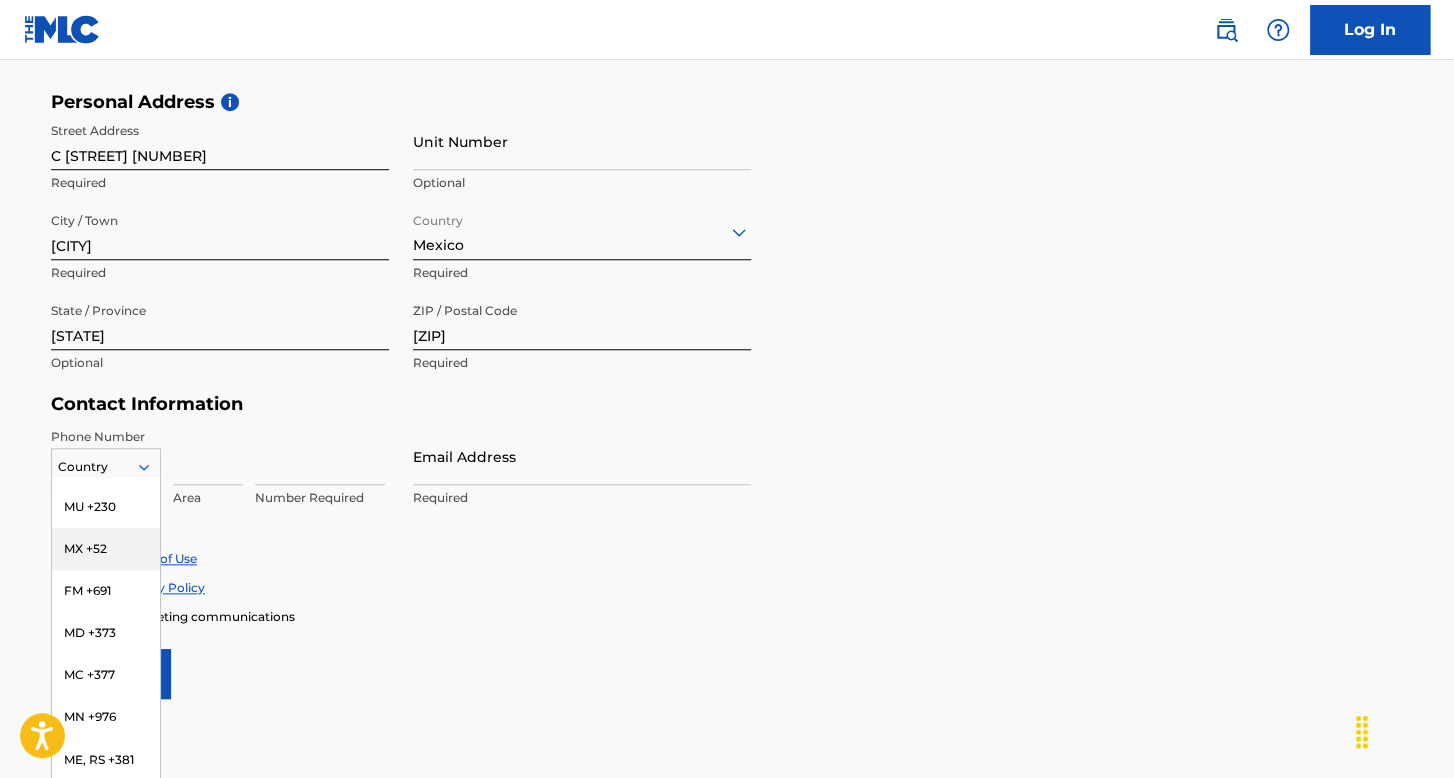 click on "MX +52" at bounding box center [106, 549] 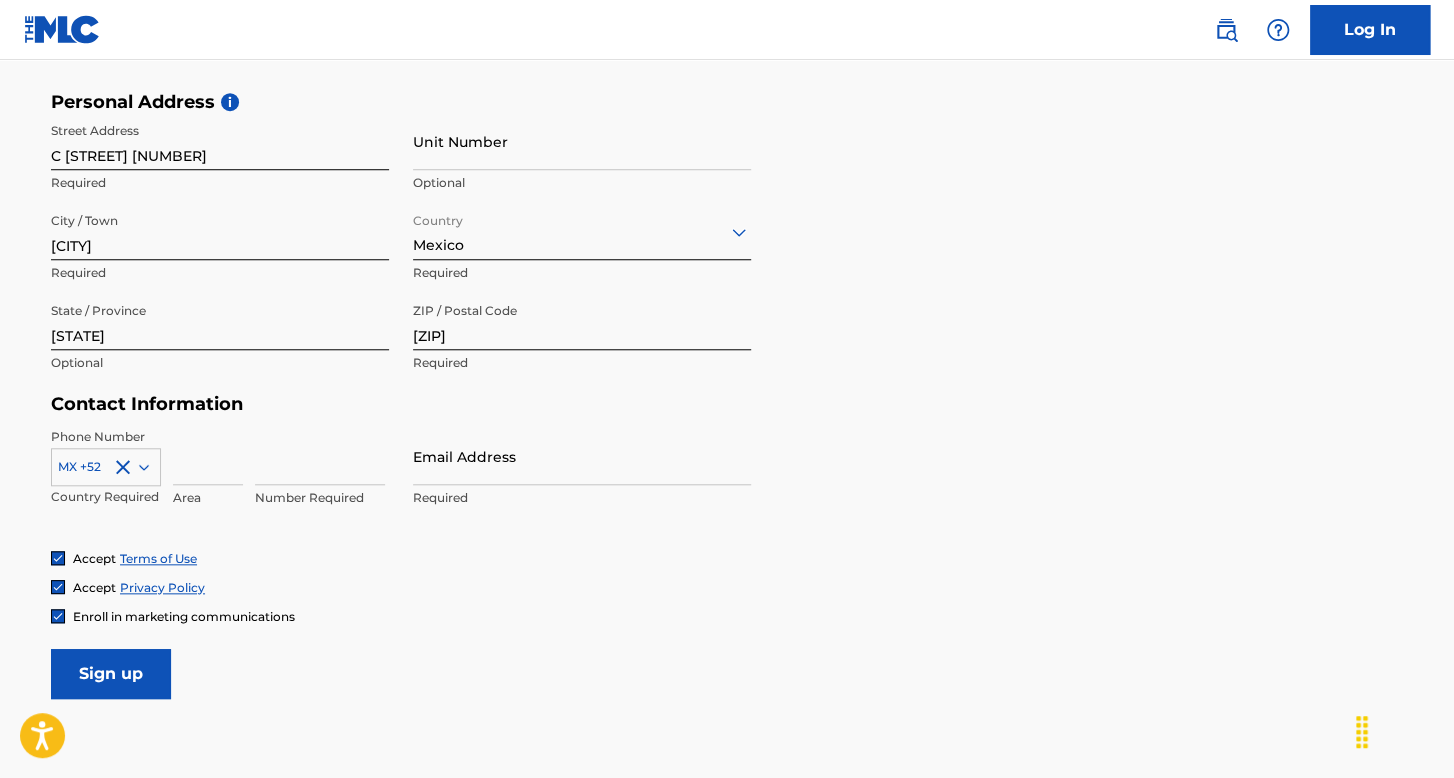 click on "[COUNTRY] [AREA] [NUMBER]" at bounding box center (220, 473) 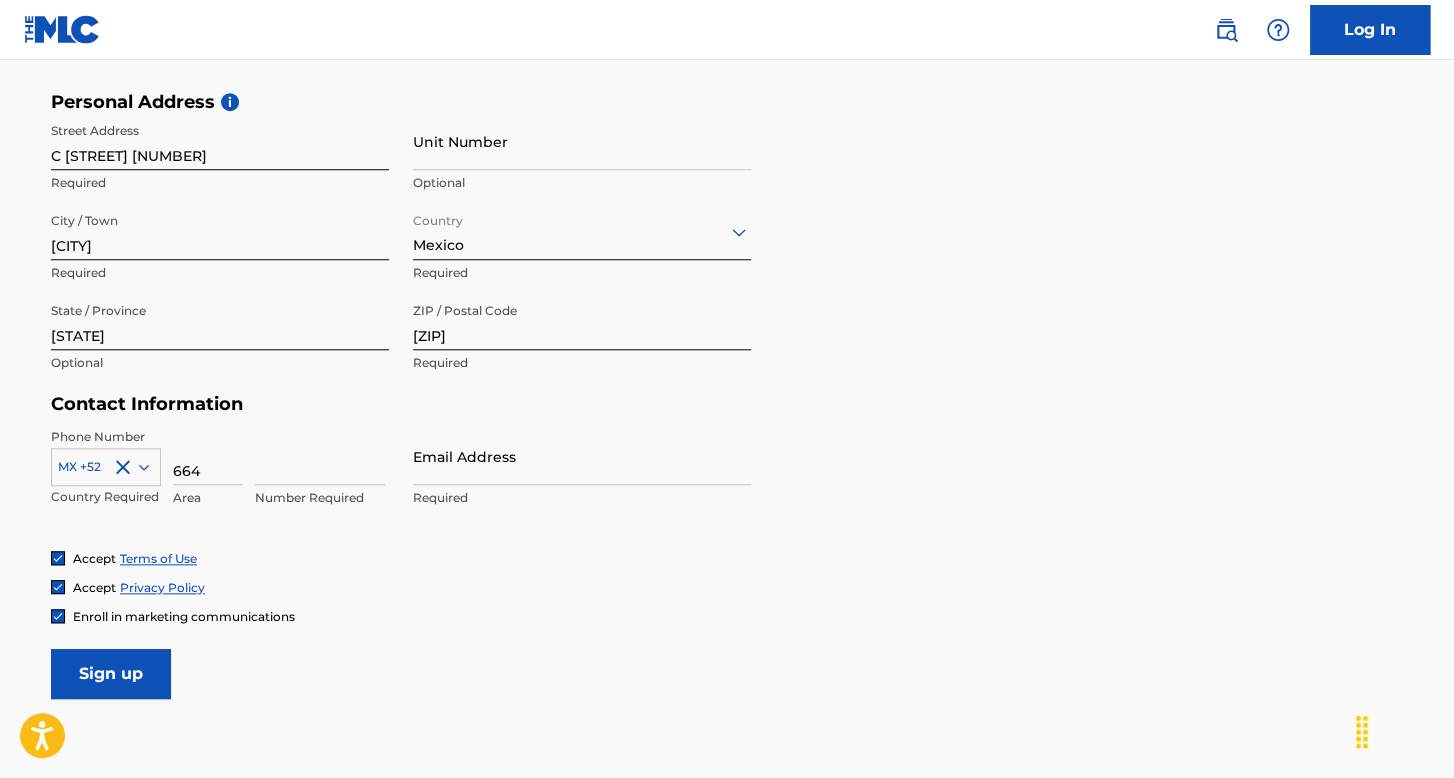 type on "664" 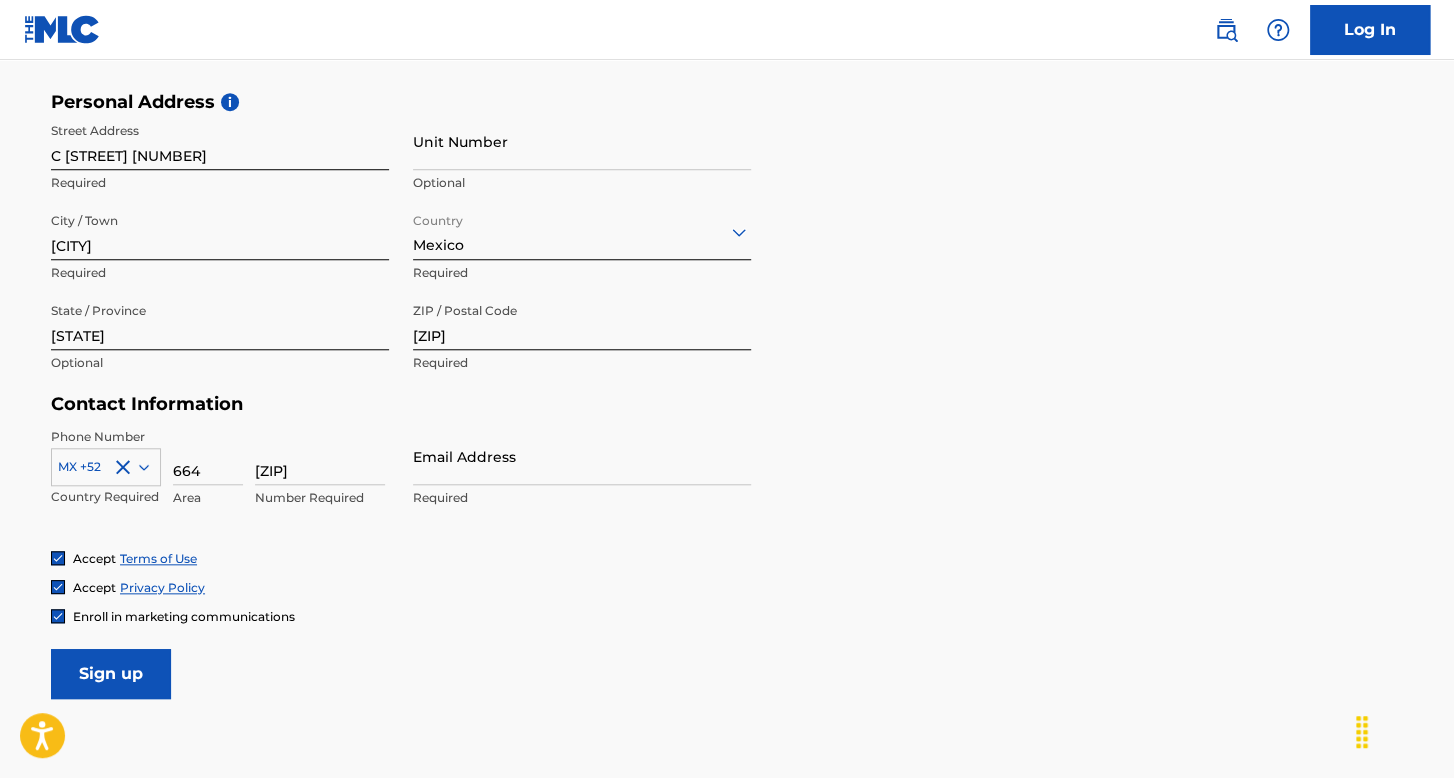 type on "[ZIP]" 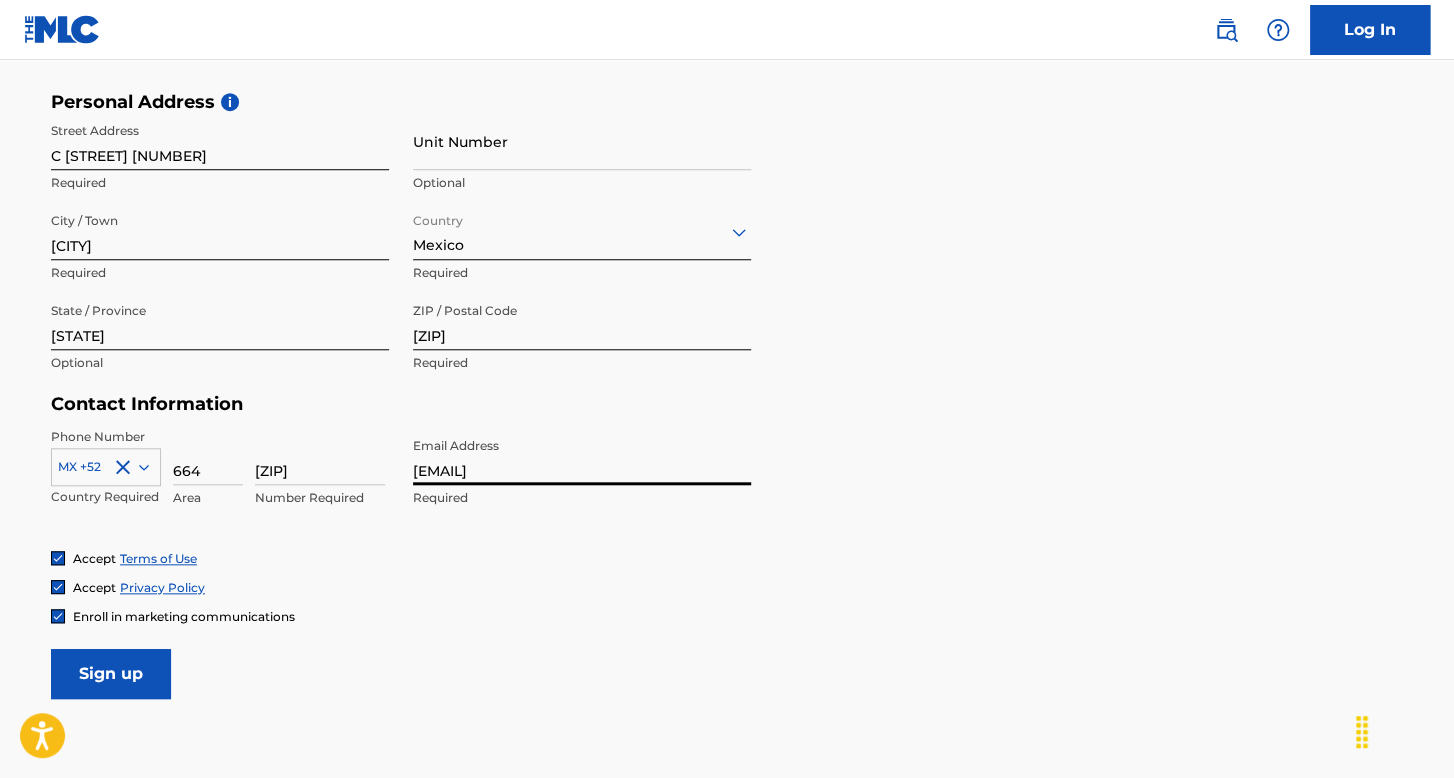 type on "[EMAIL]" 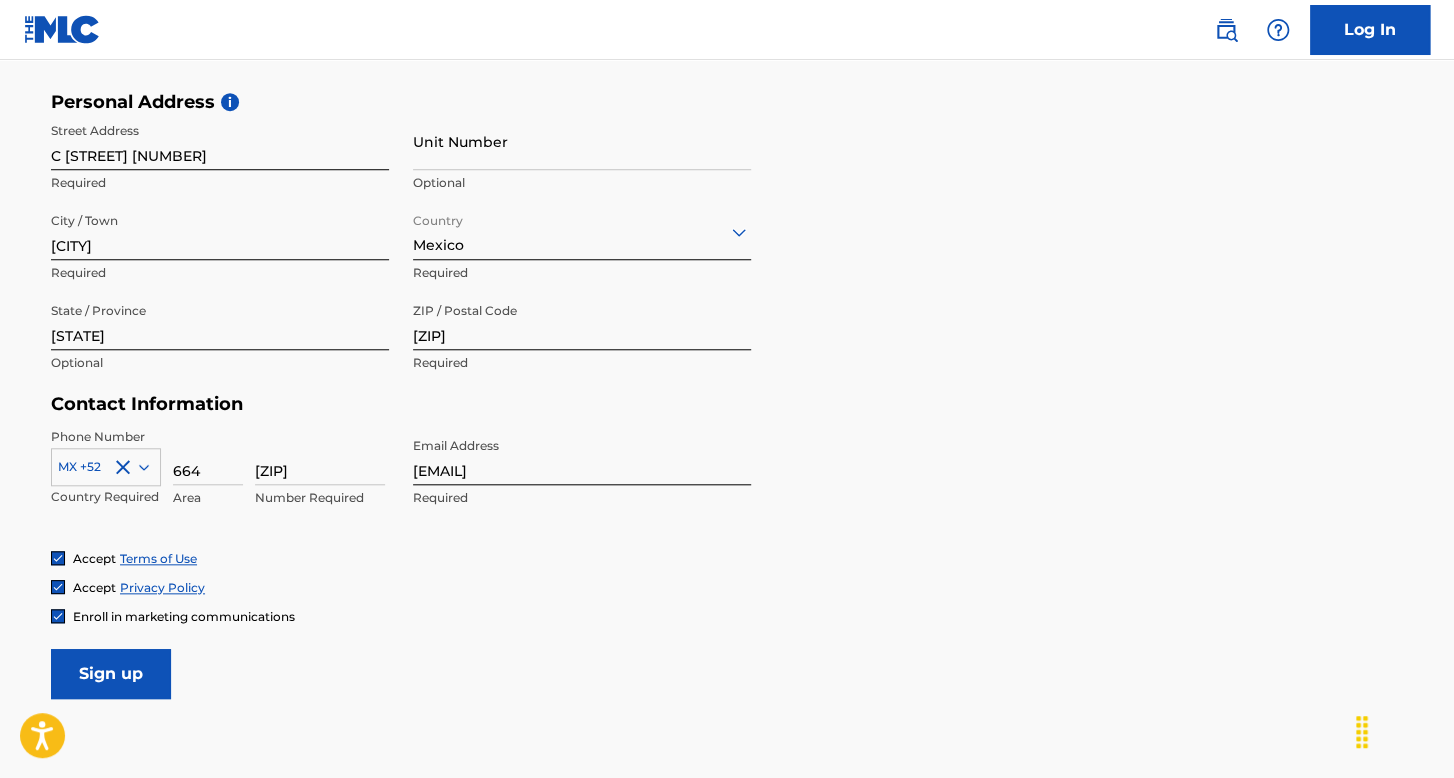 click on "[FIRST] [LAST] [FIRST] [LAST] [DATE] [MONTH] [YEAR] [STREET] [STREET] [NUMBER] [CITY] [COUNTRY] [STATE] [OPTIONAL] [ZIP] [PHONE] [COUNTRY] [AREA] [NUMBER] [EMAIL] [EMAIL]" at bounding box center (727, 255) 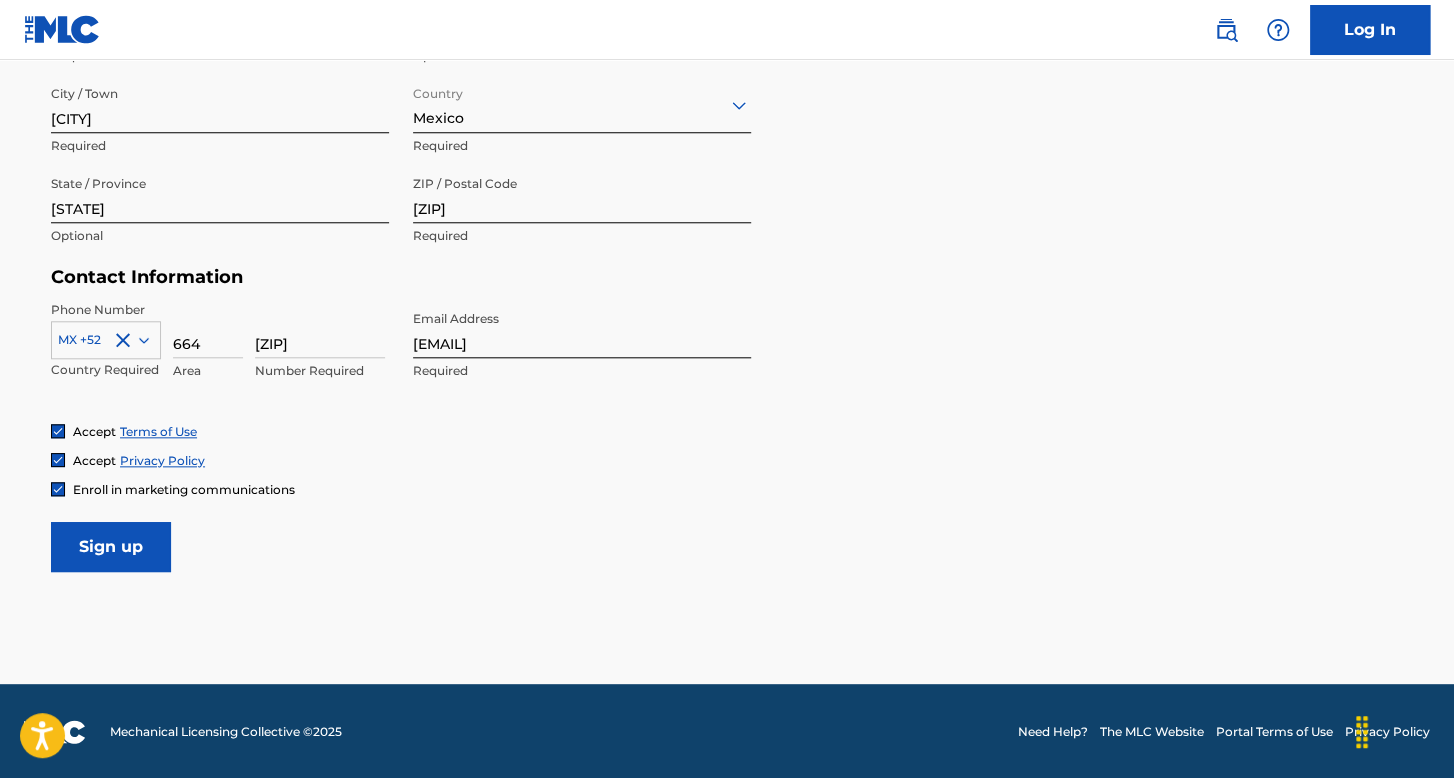 scroll, scrollTop: 785, scrollLeft: 0, axis: vertical 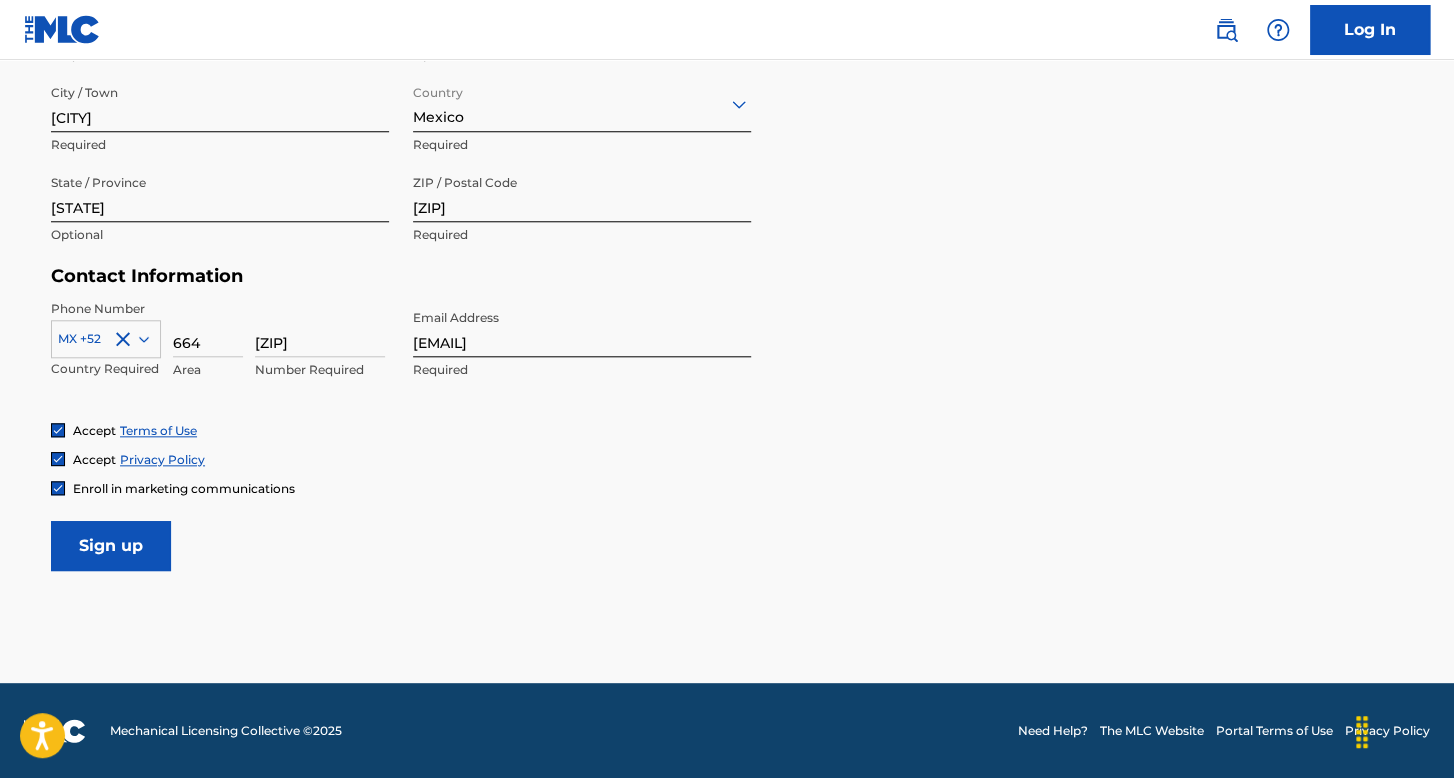 click on "Sign up" at bounding box center [111, 546] 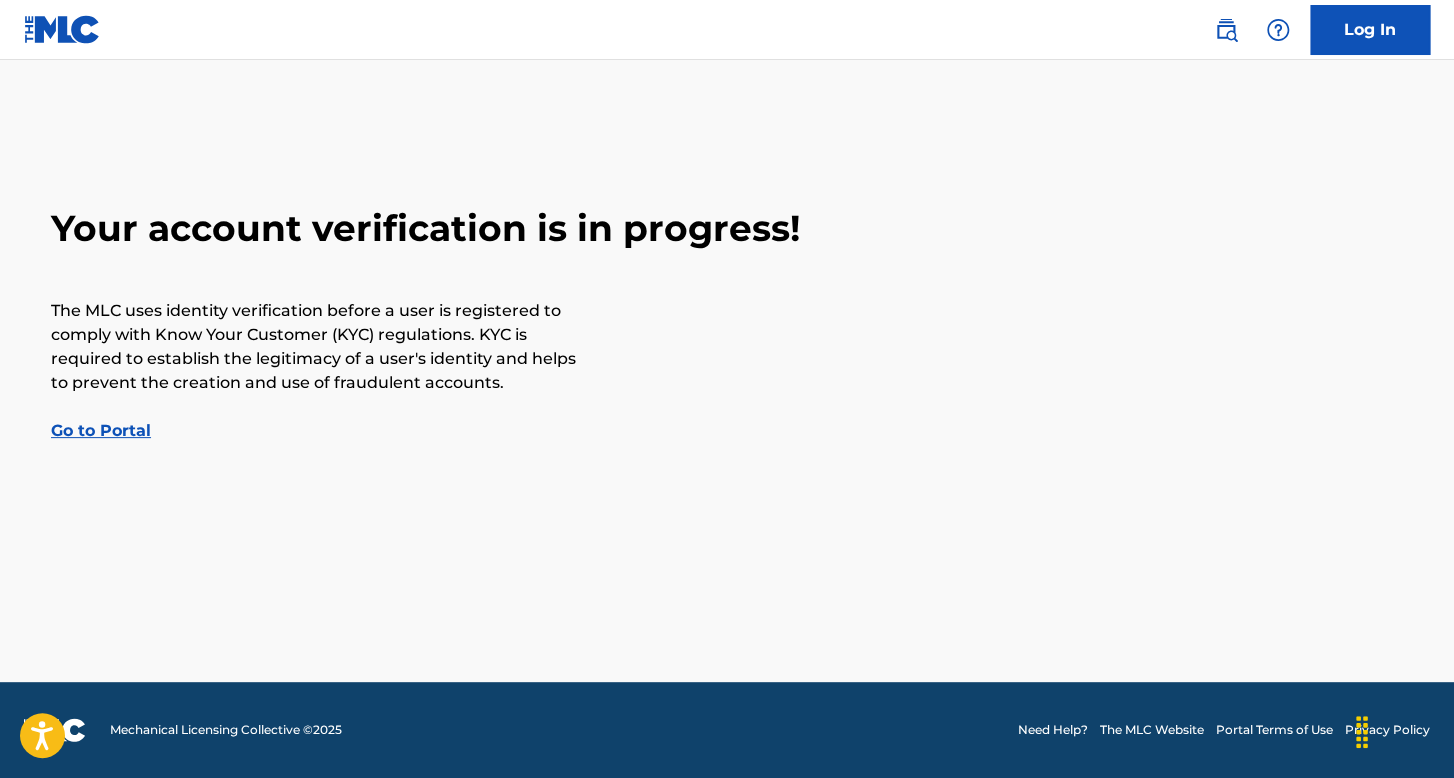 scroll, scrollTop: 0, scrollLeft: 0, axis: both 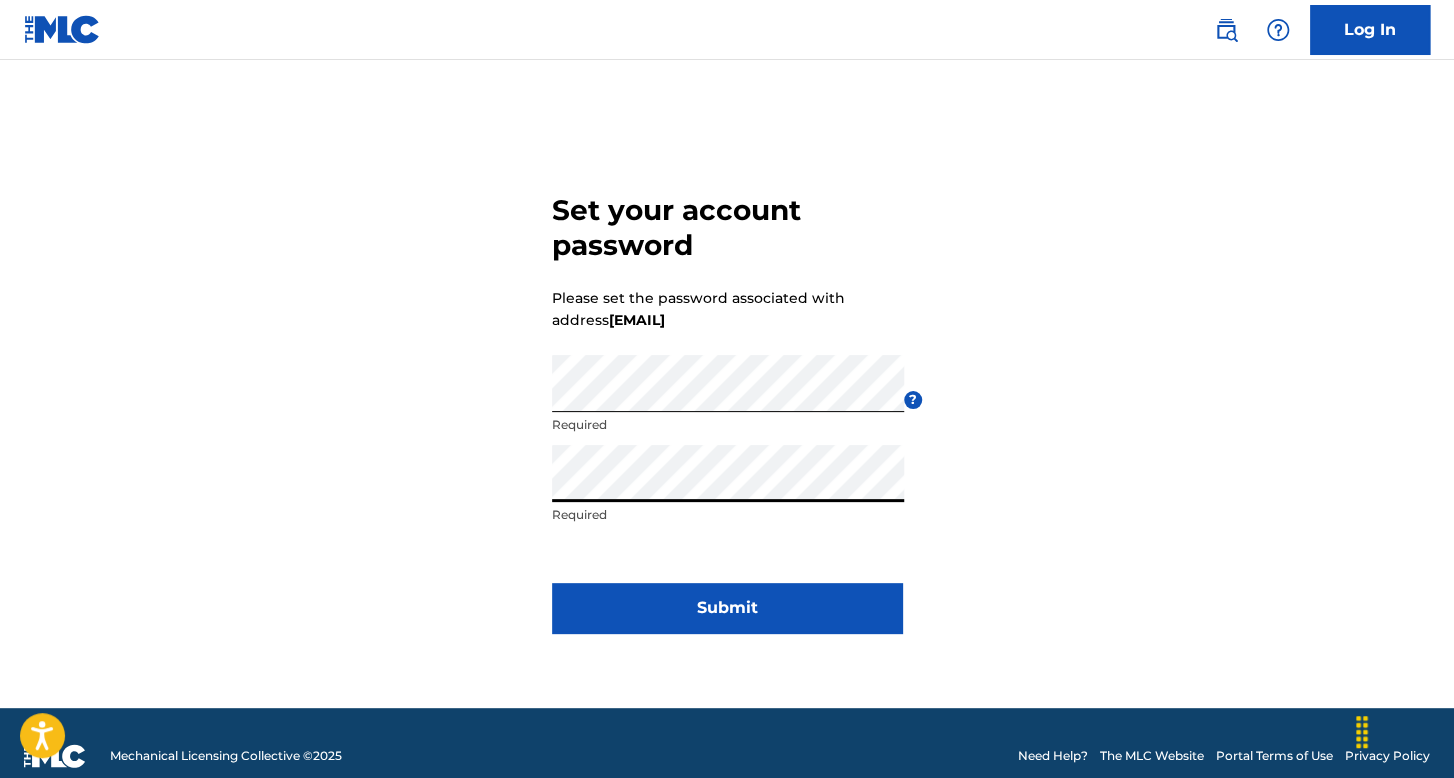 click on "Submit" at bounding box center [727, 608] 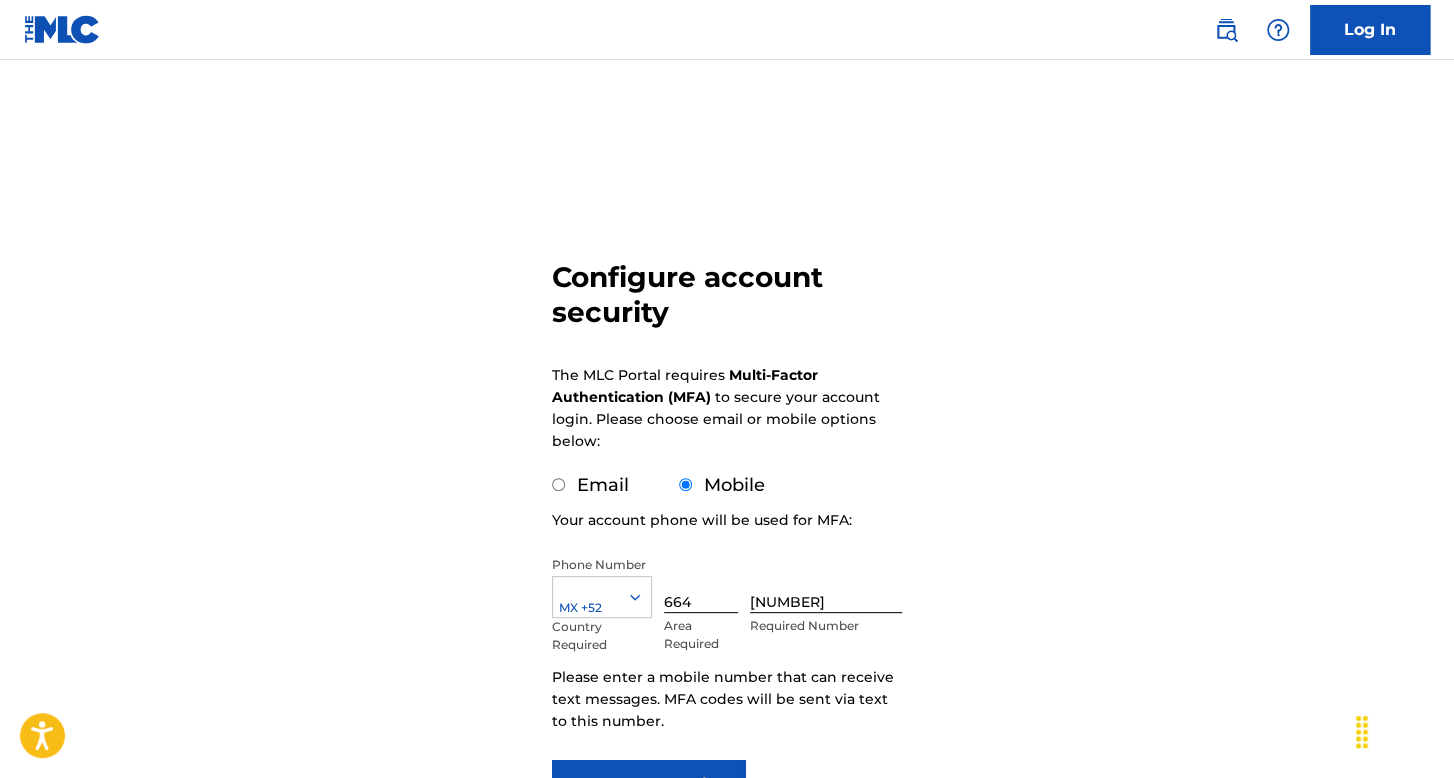 click on "Email" at bounding box center (590, 485) 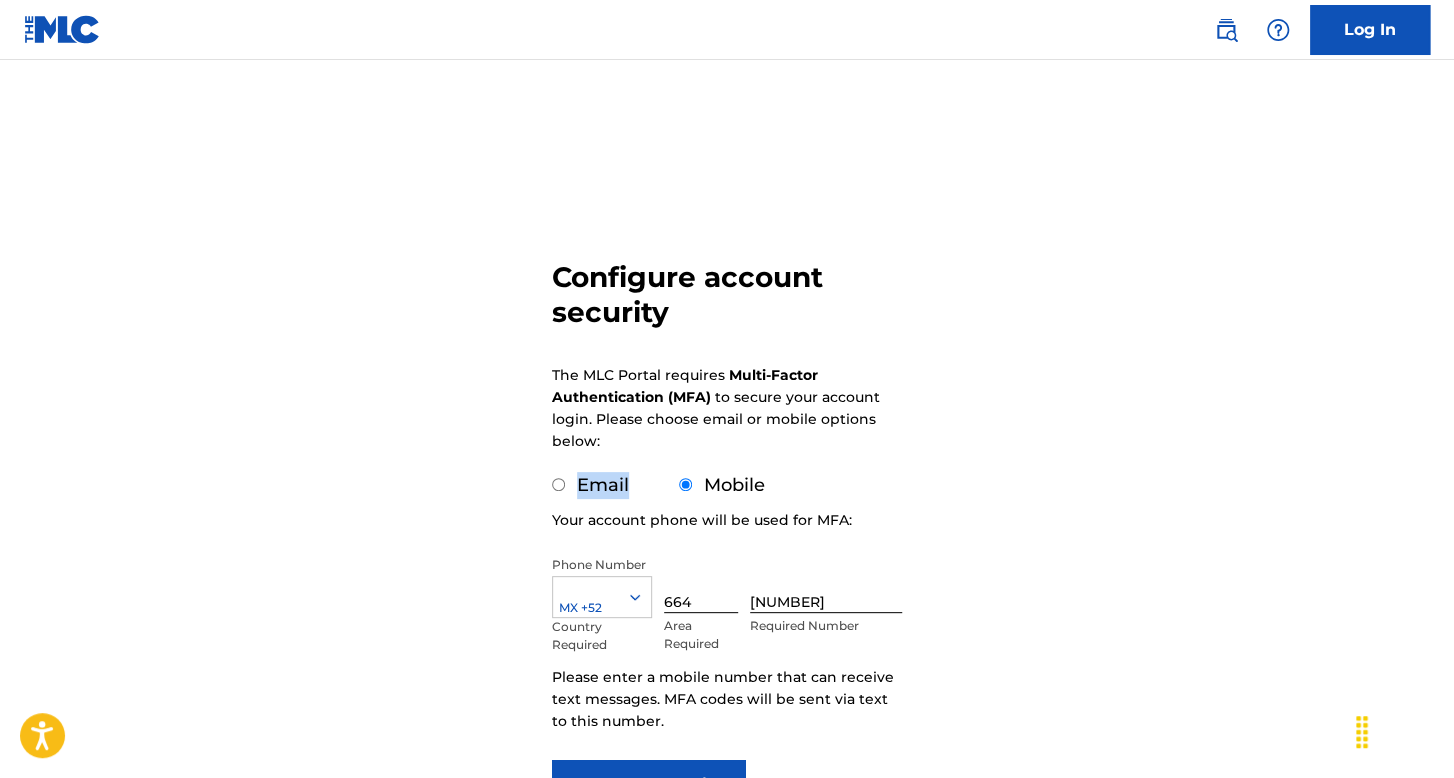 click on "Email" at bounding box center [590, 485] 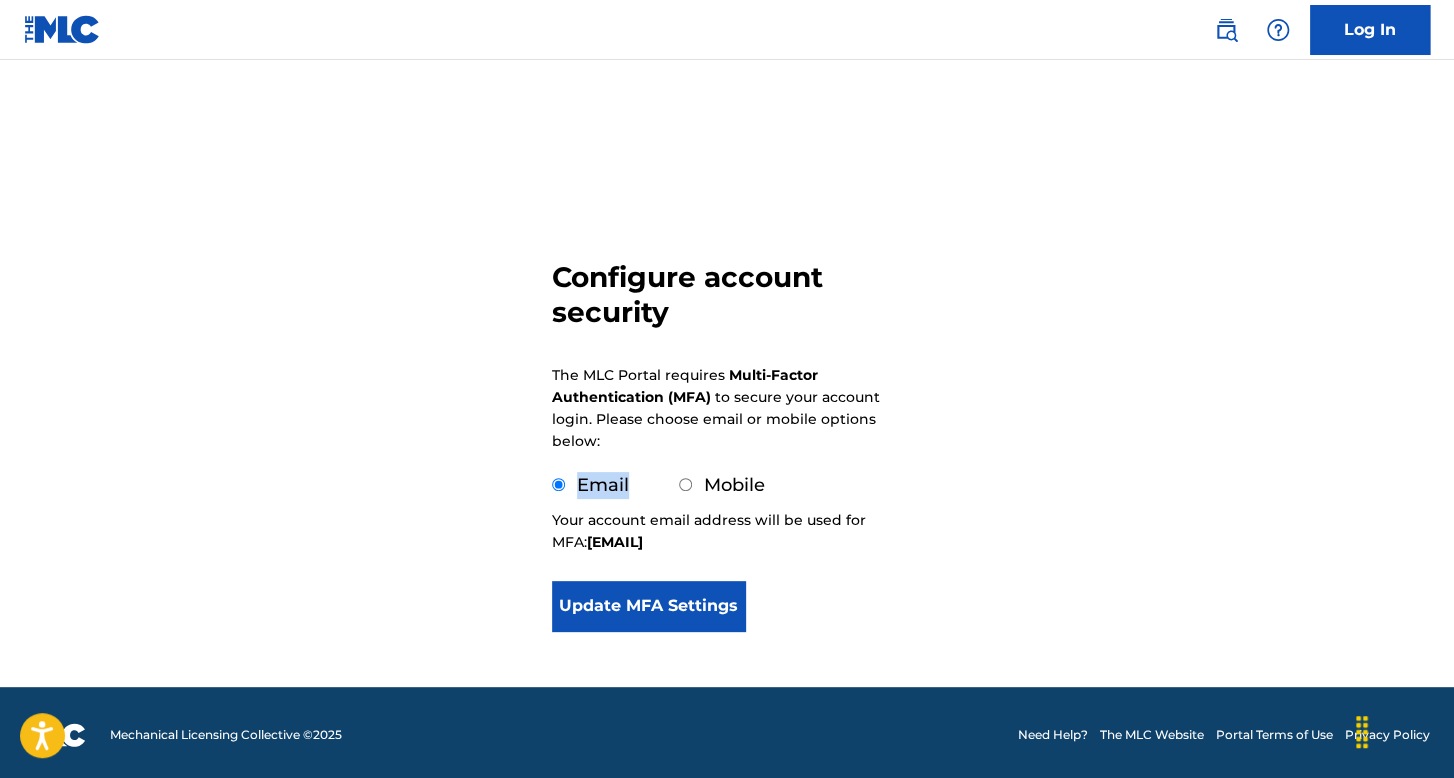 click on "Update MFA Settings" at bounding box center (648, 606) 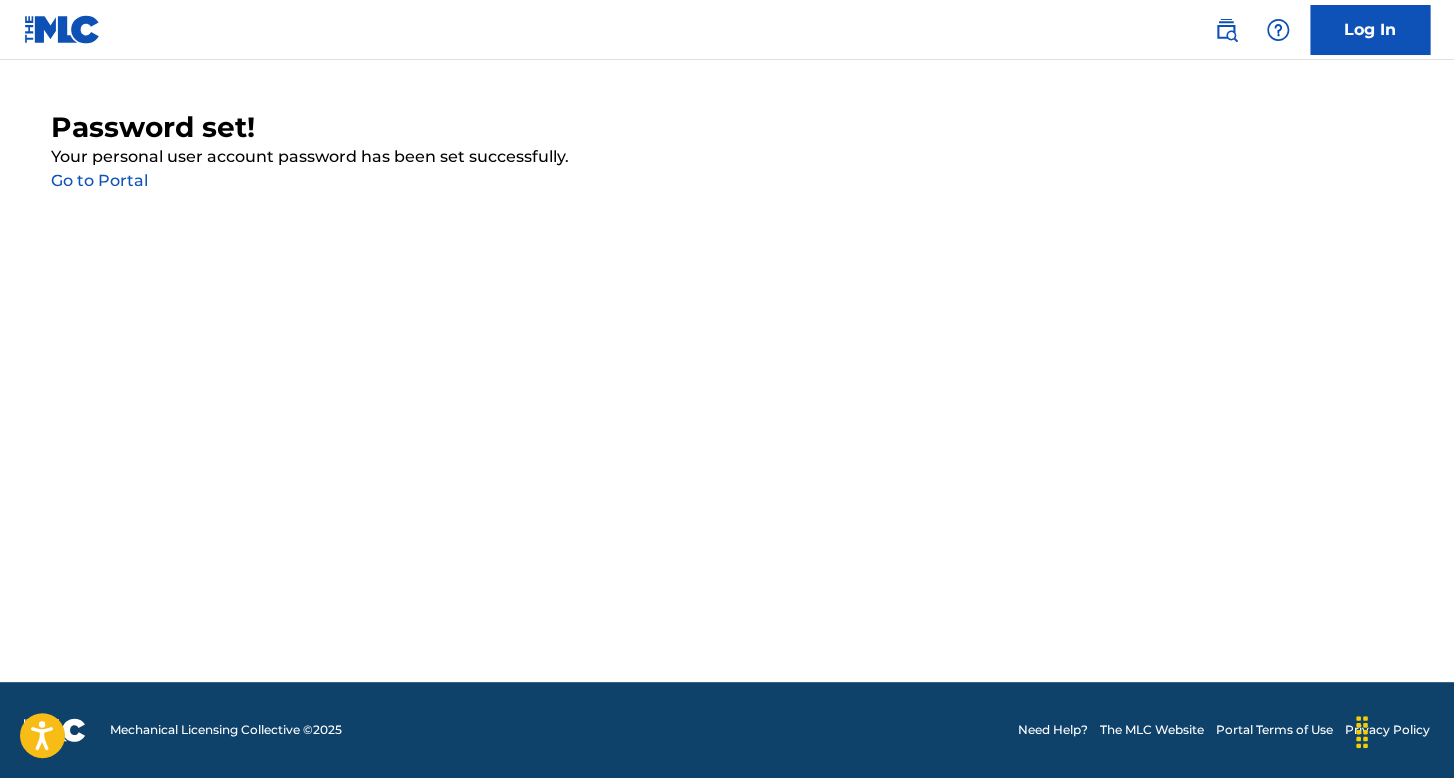 click on "Go to Portal" at bounding box center (99, 180) 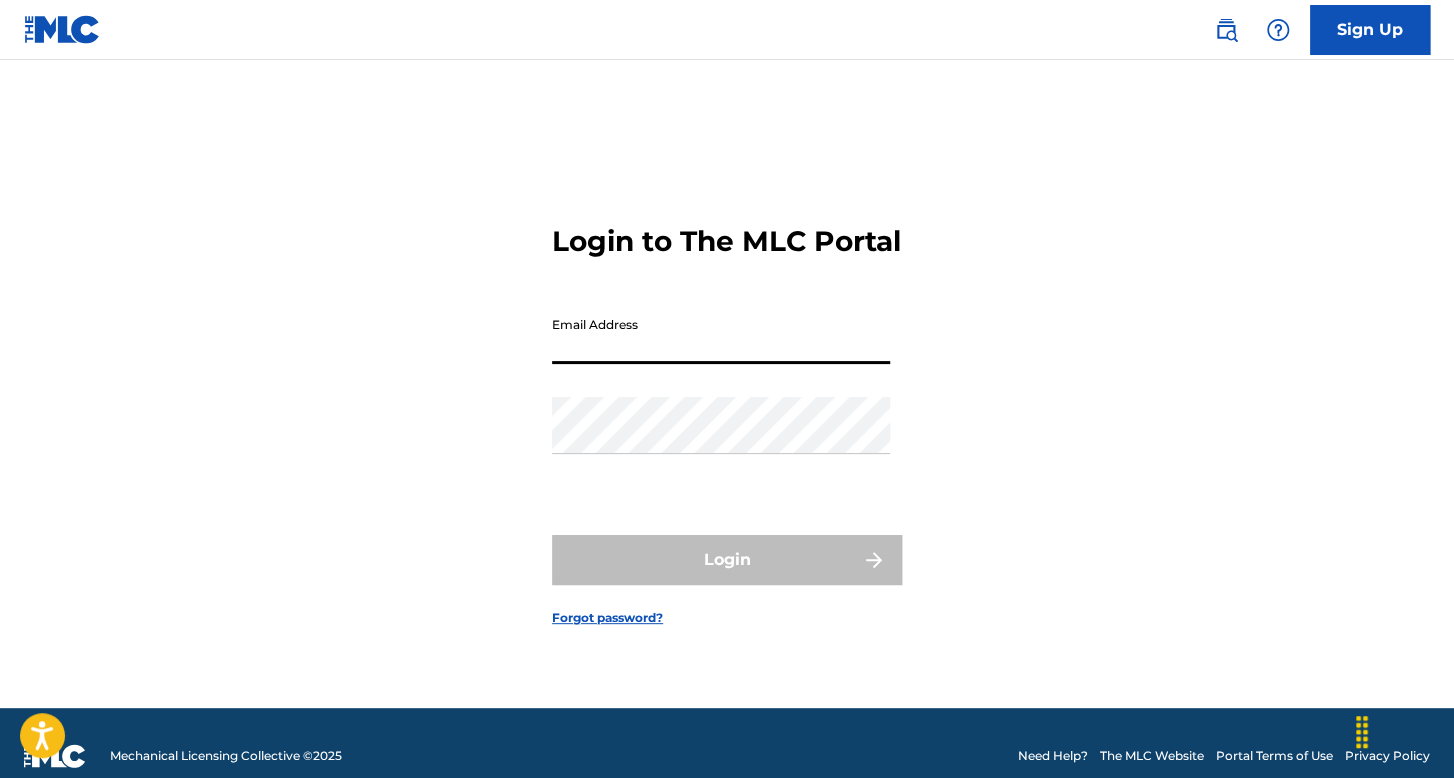 click on "Email Address" at bounding box center (721, 335) 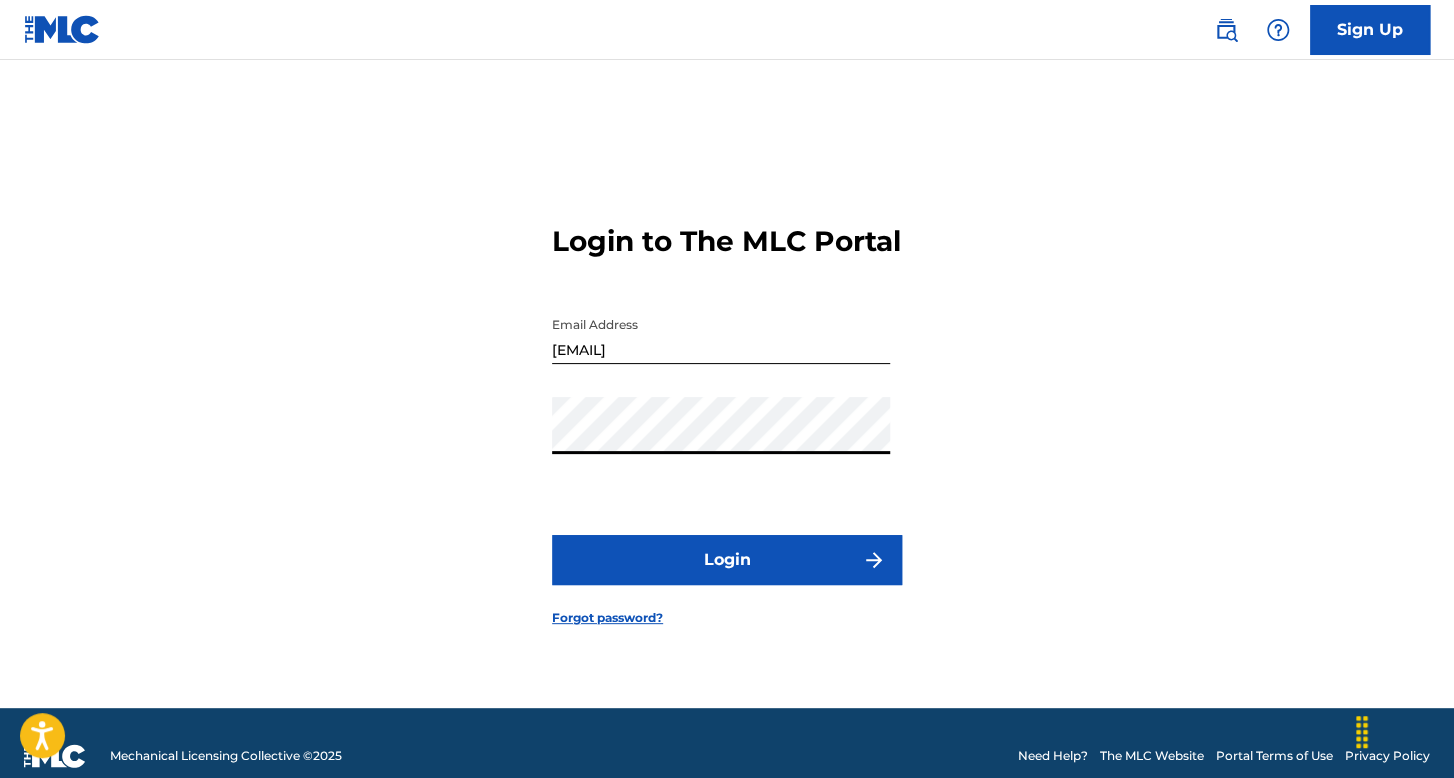click on "Login" at bounding box center (727, 560) 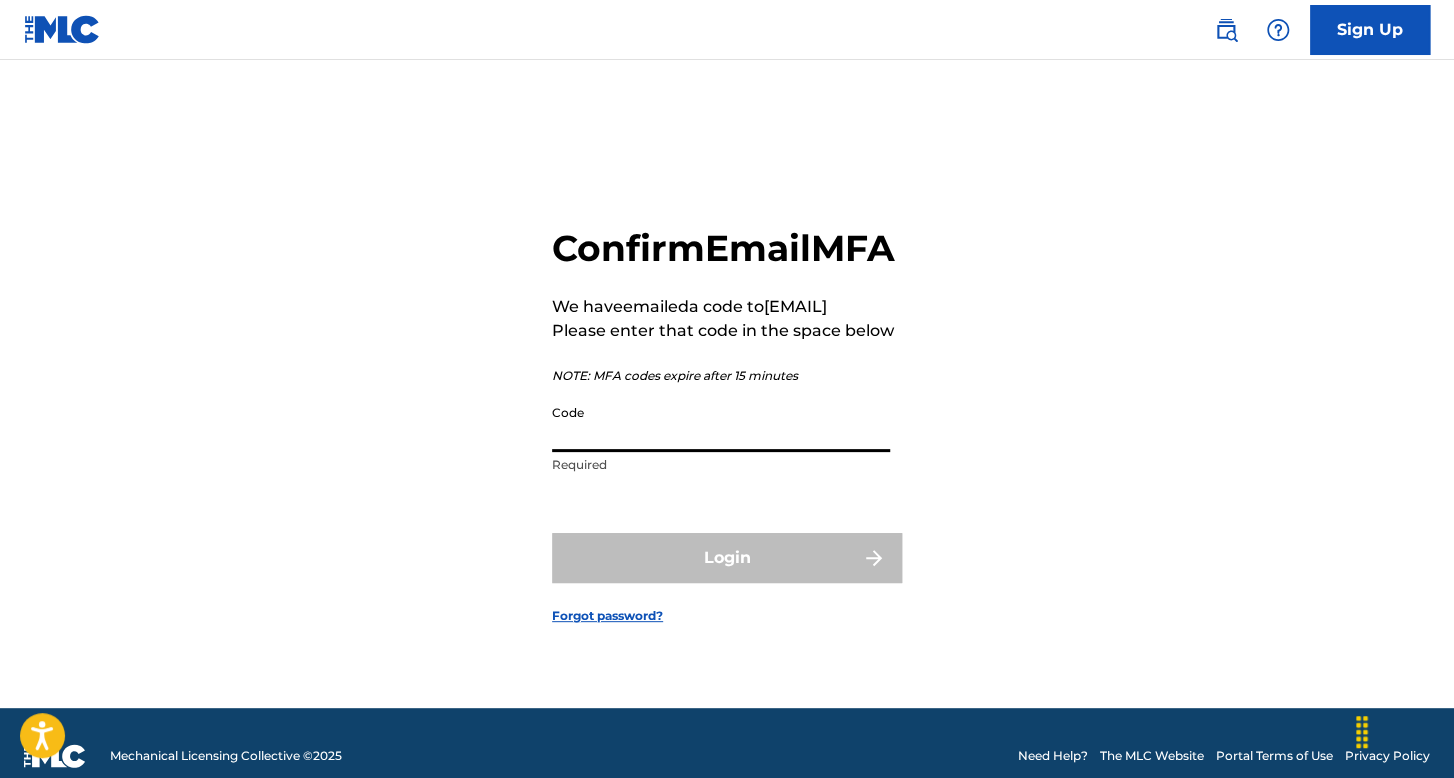click on "Code" at bounding box center (721, 423) 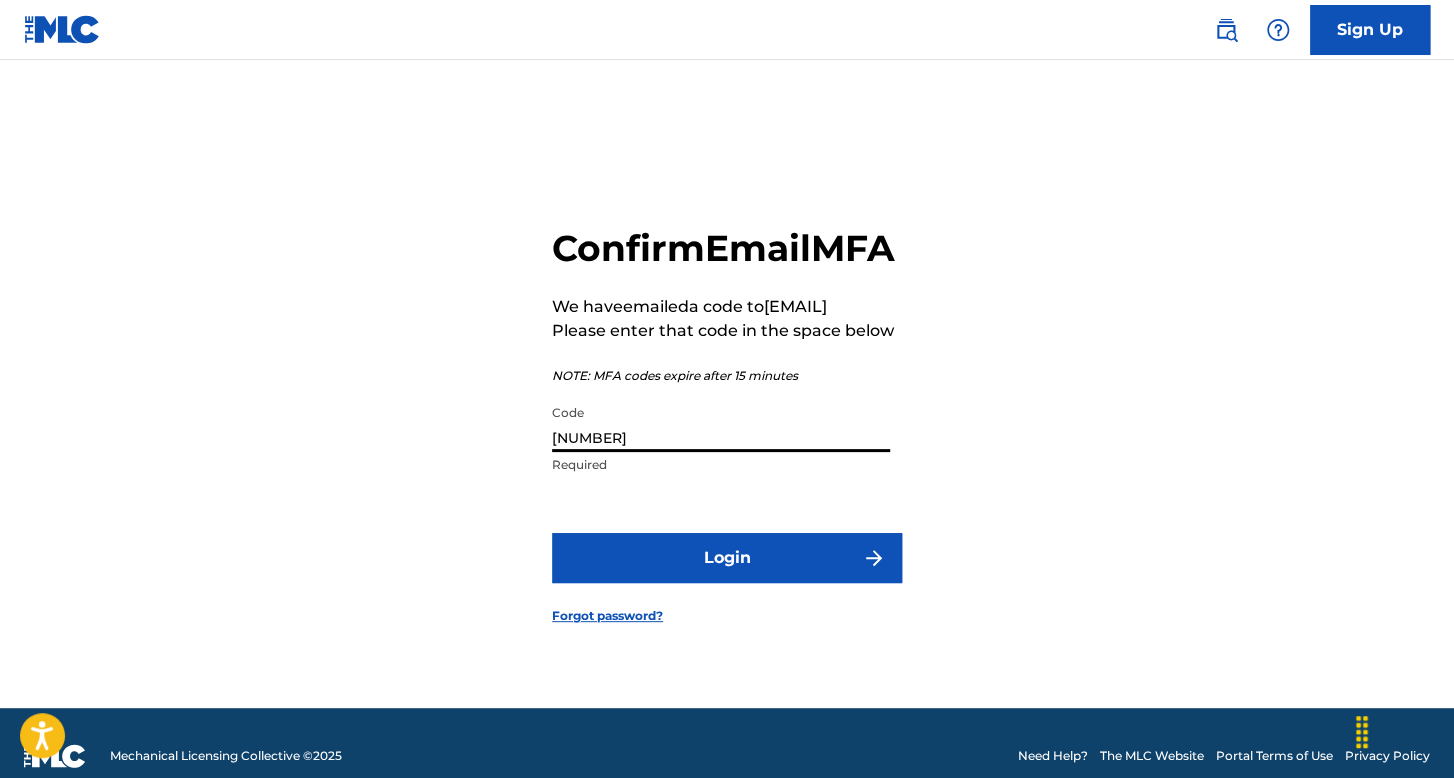 type on "312613" 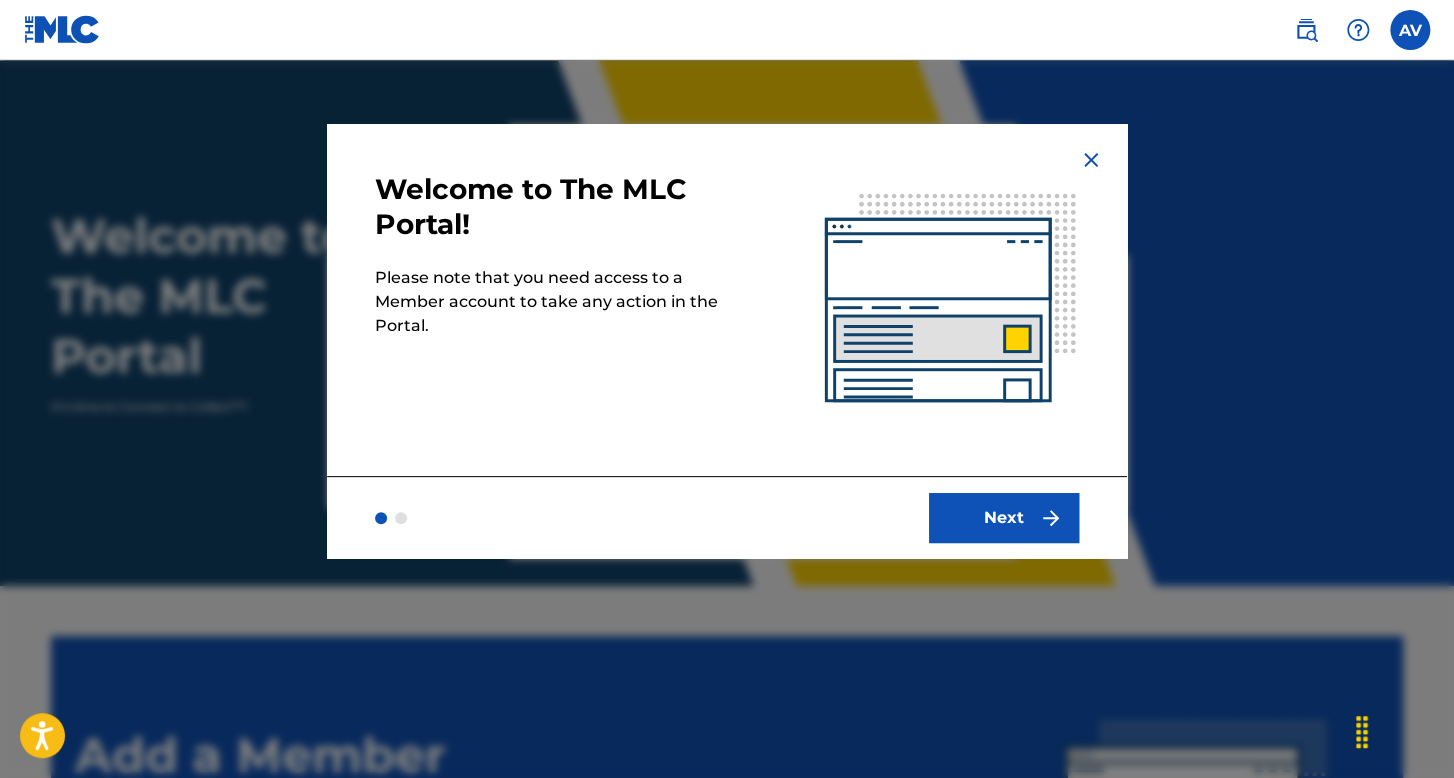 scroll, scrollTop: 0, scrollLeft: 0, axis: both 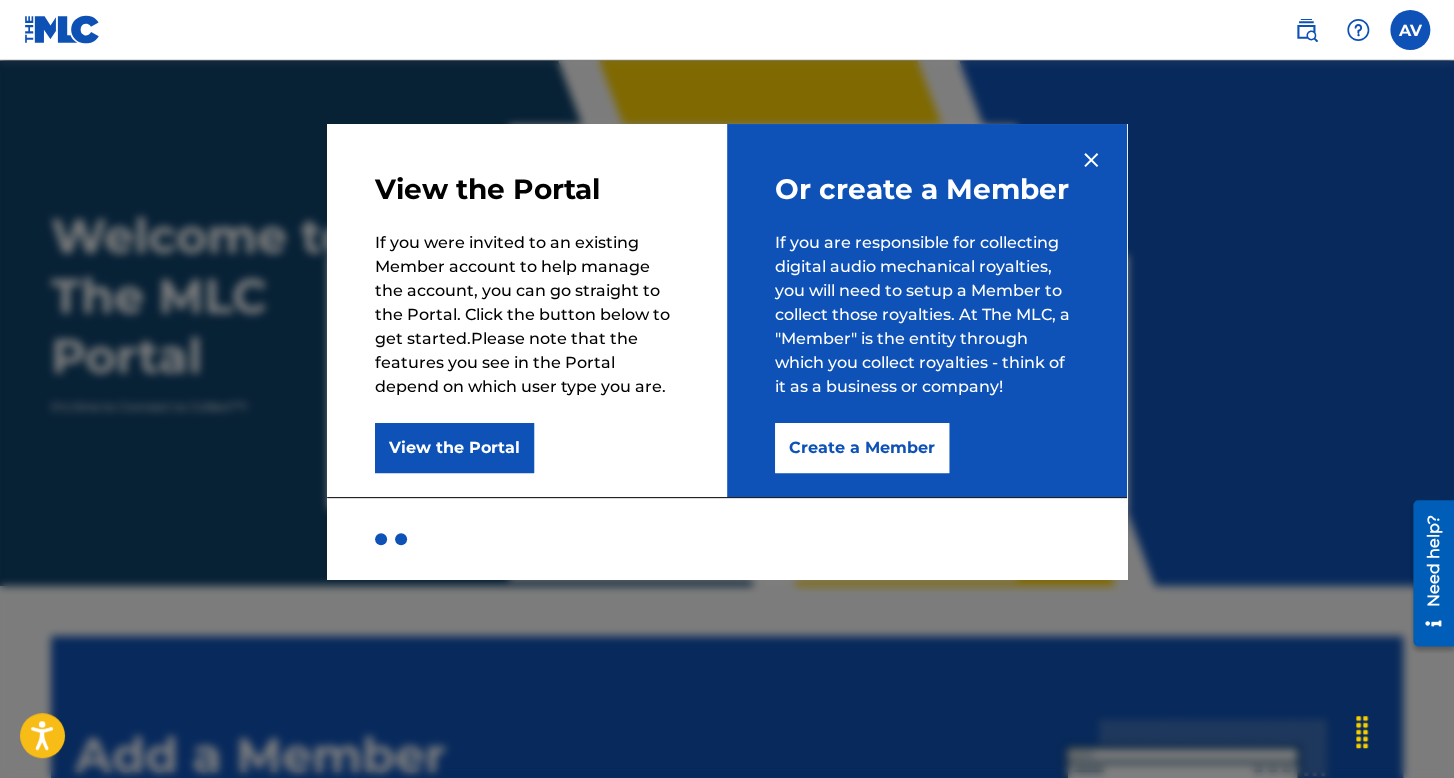 click on "Create a Member" at bounding box center (862, 448) 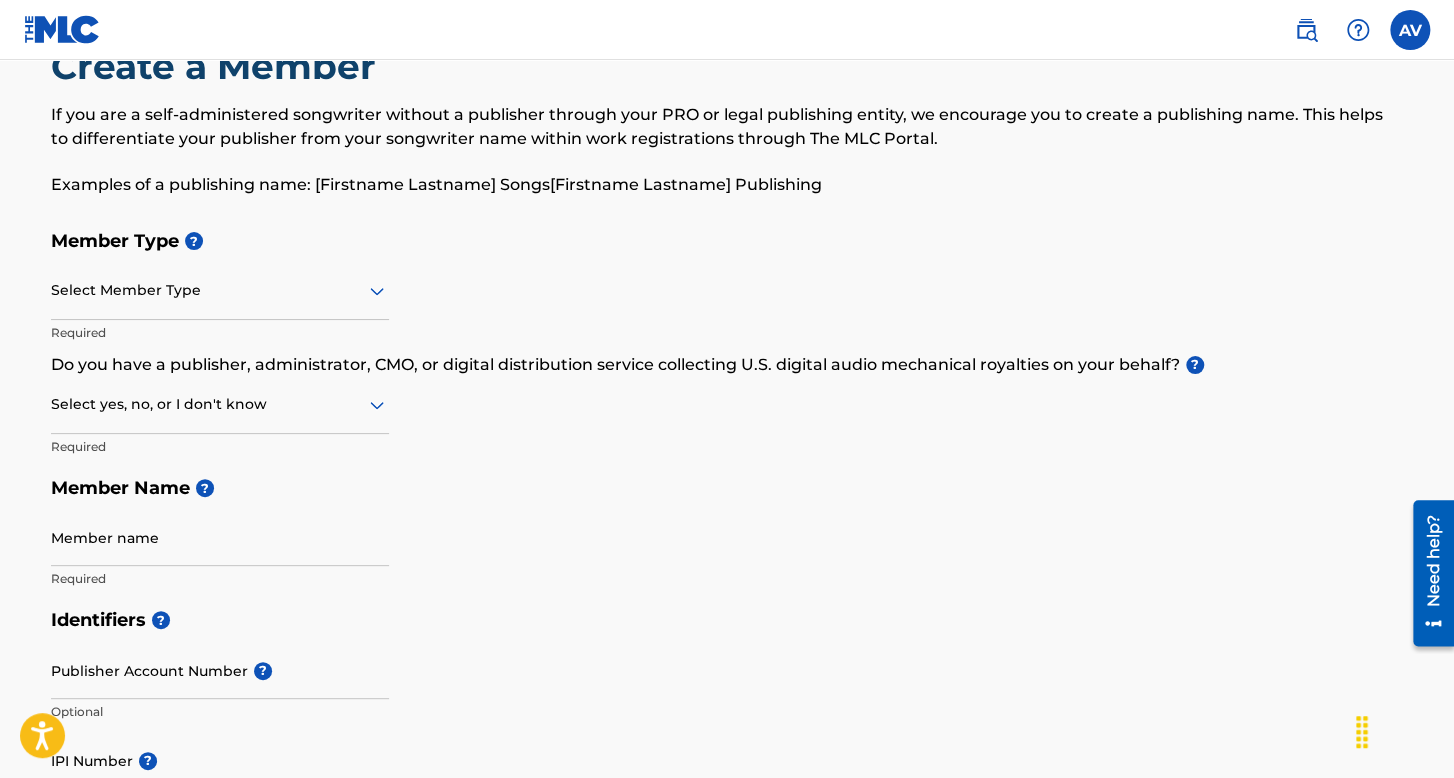 scroll, scrollTop: 100, scrollLeft: 0, axis: vertical 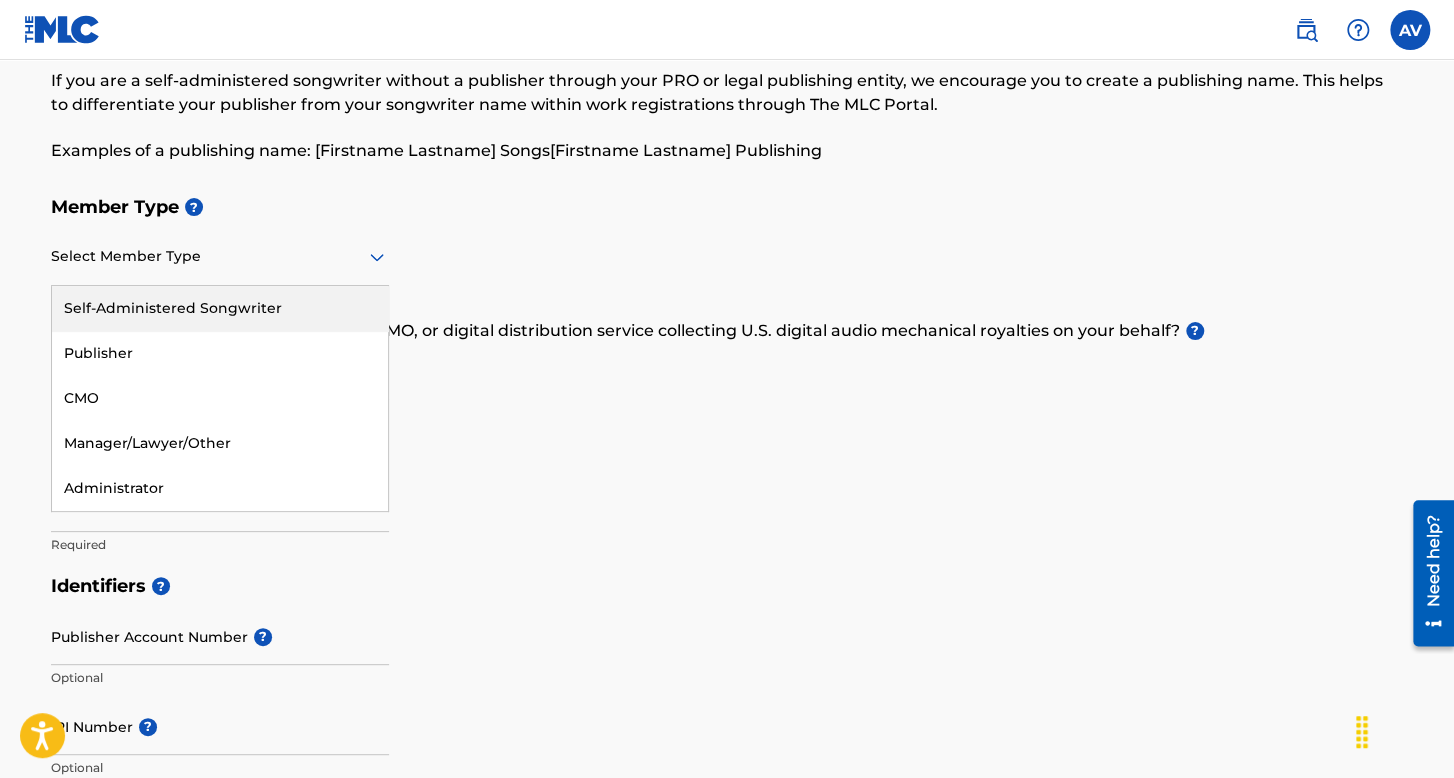 click at bounding box center (220, 256) 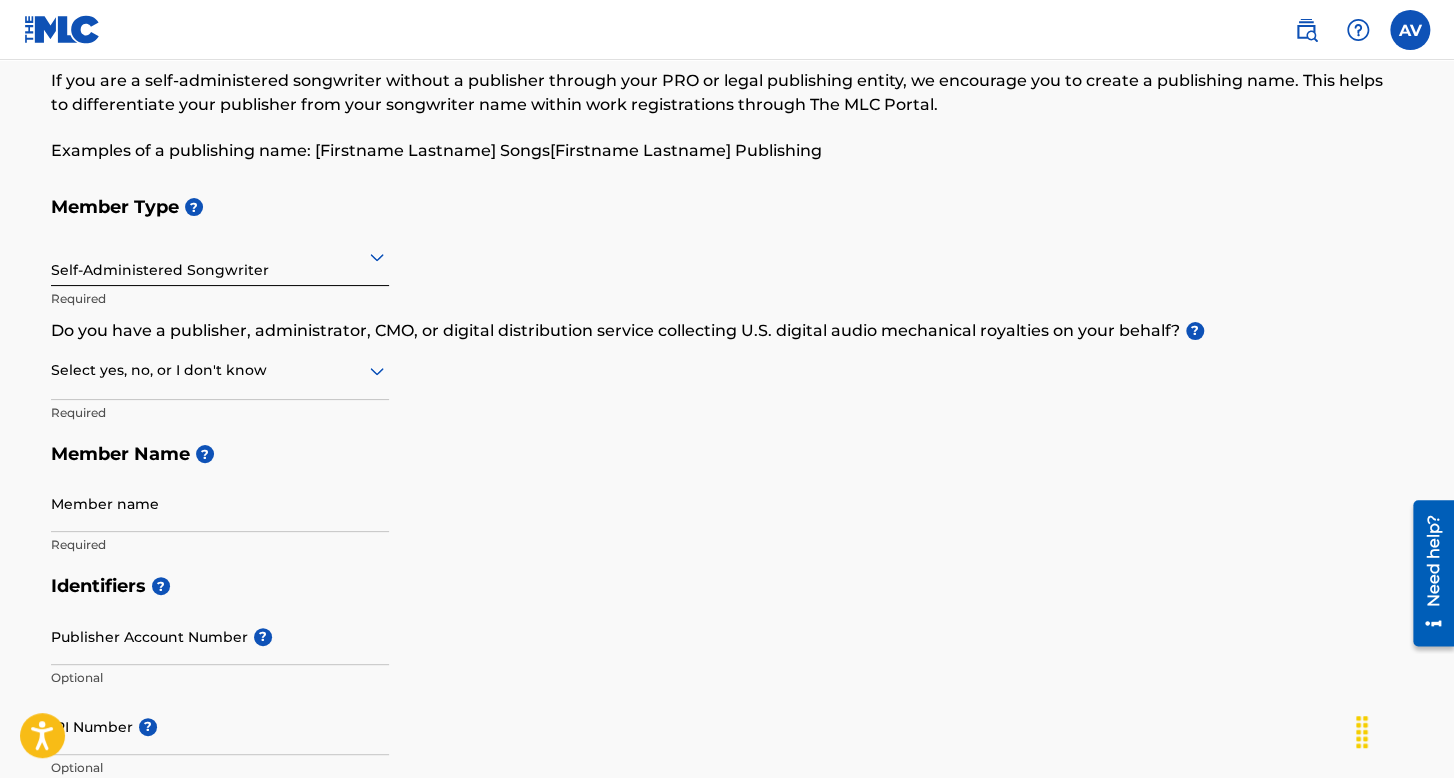 click at bounding box center [220, 370] 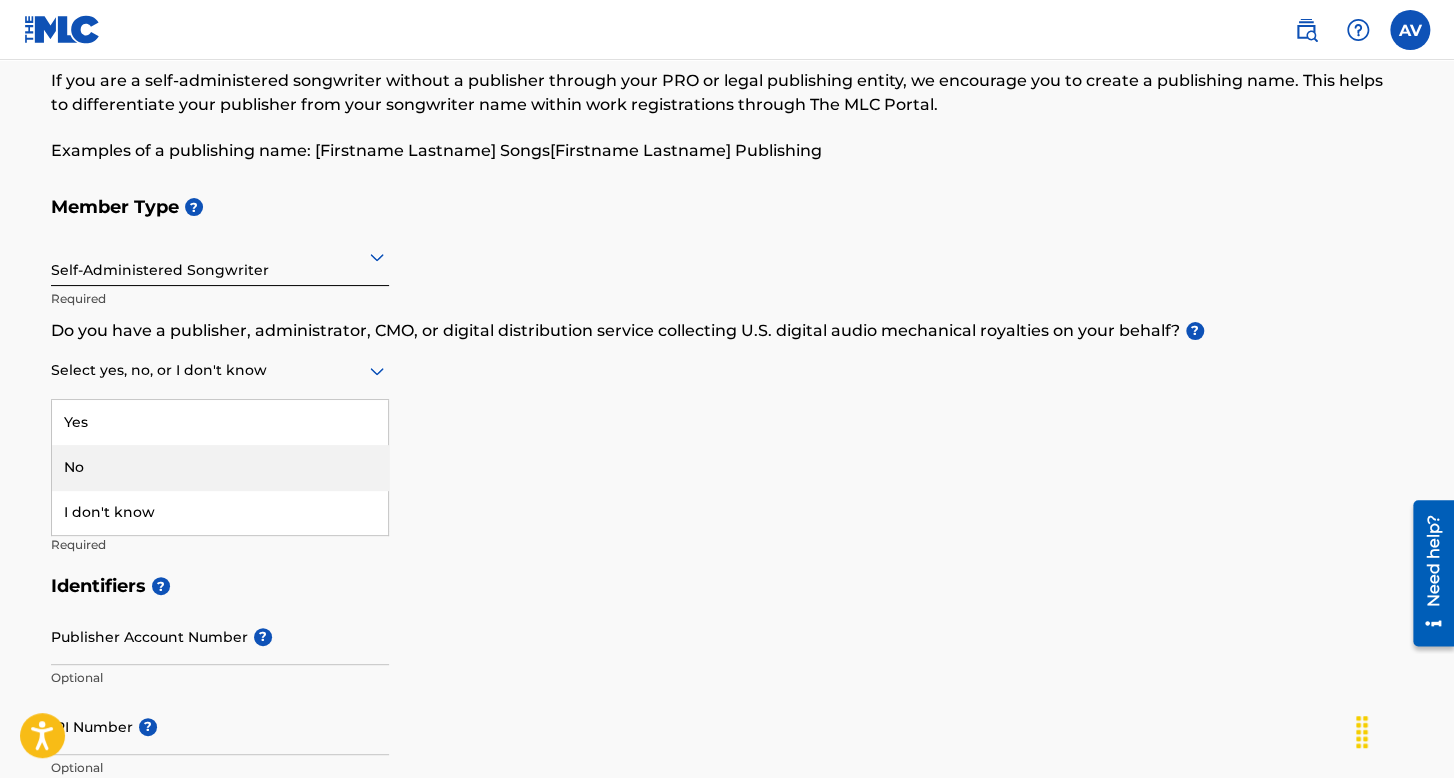 click on "No" at bounding box center [220, 467] 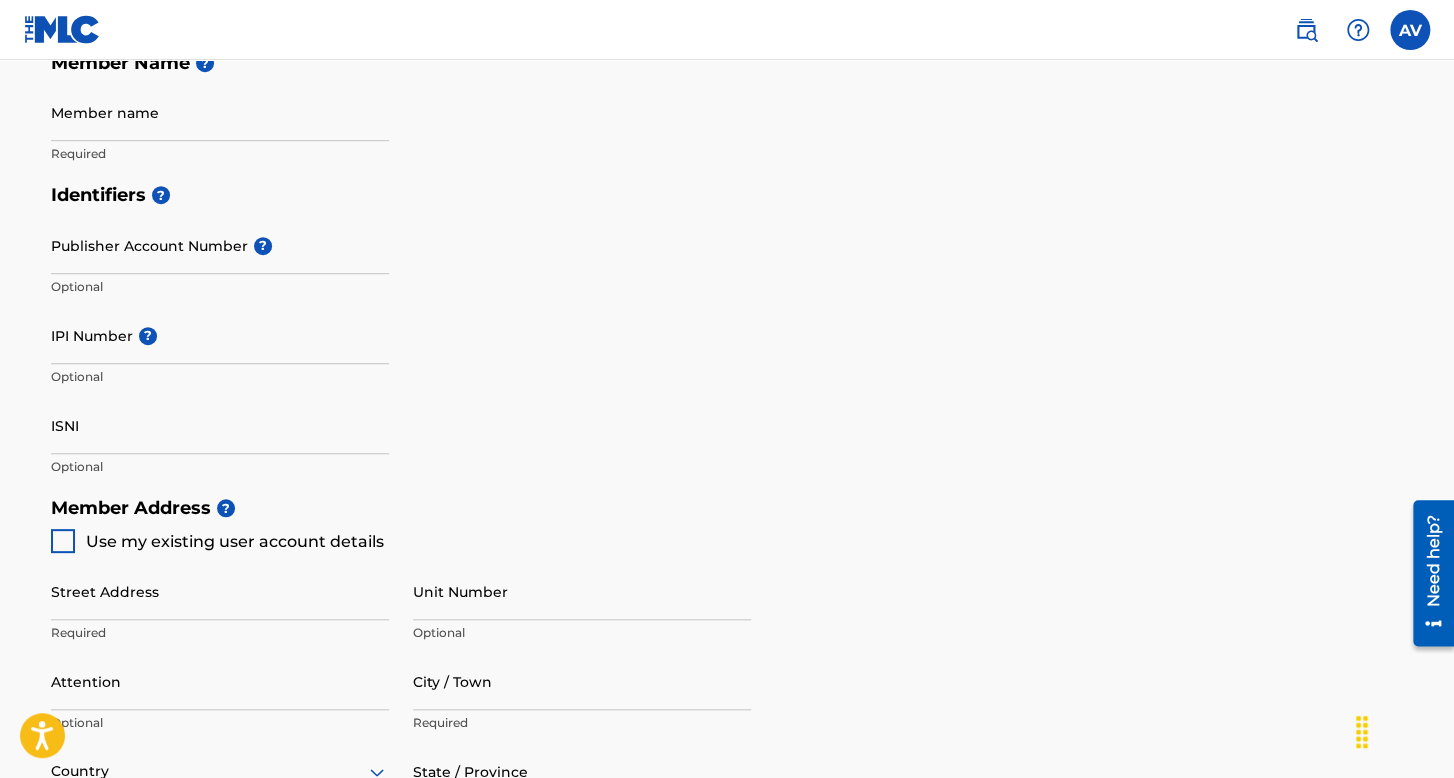 scroll, scrollTop: 500, scrollLeft: 0, axis: vertical 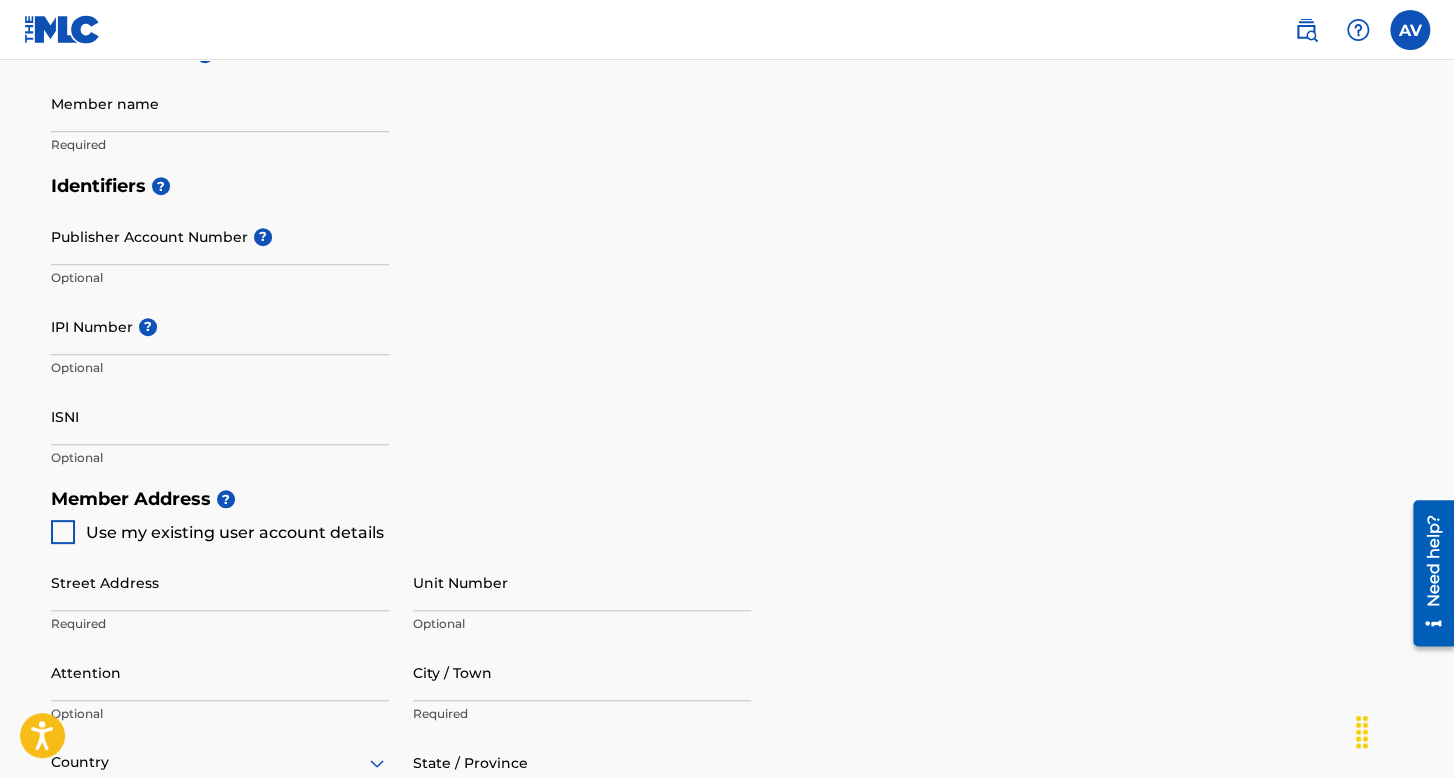 click on "Member name" at bounding box center [220, 103] 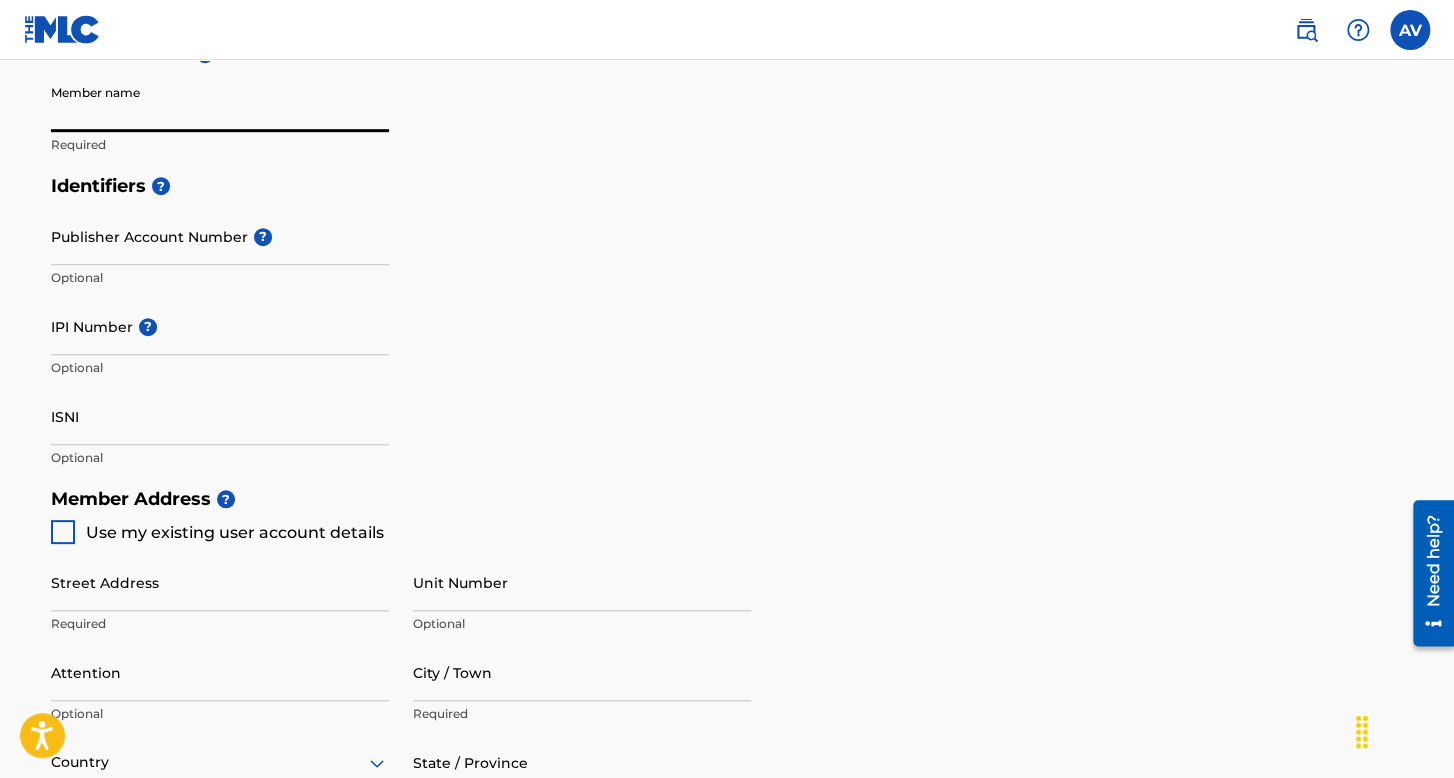 type on "Alexis Vizcaino Rosas" 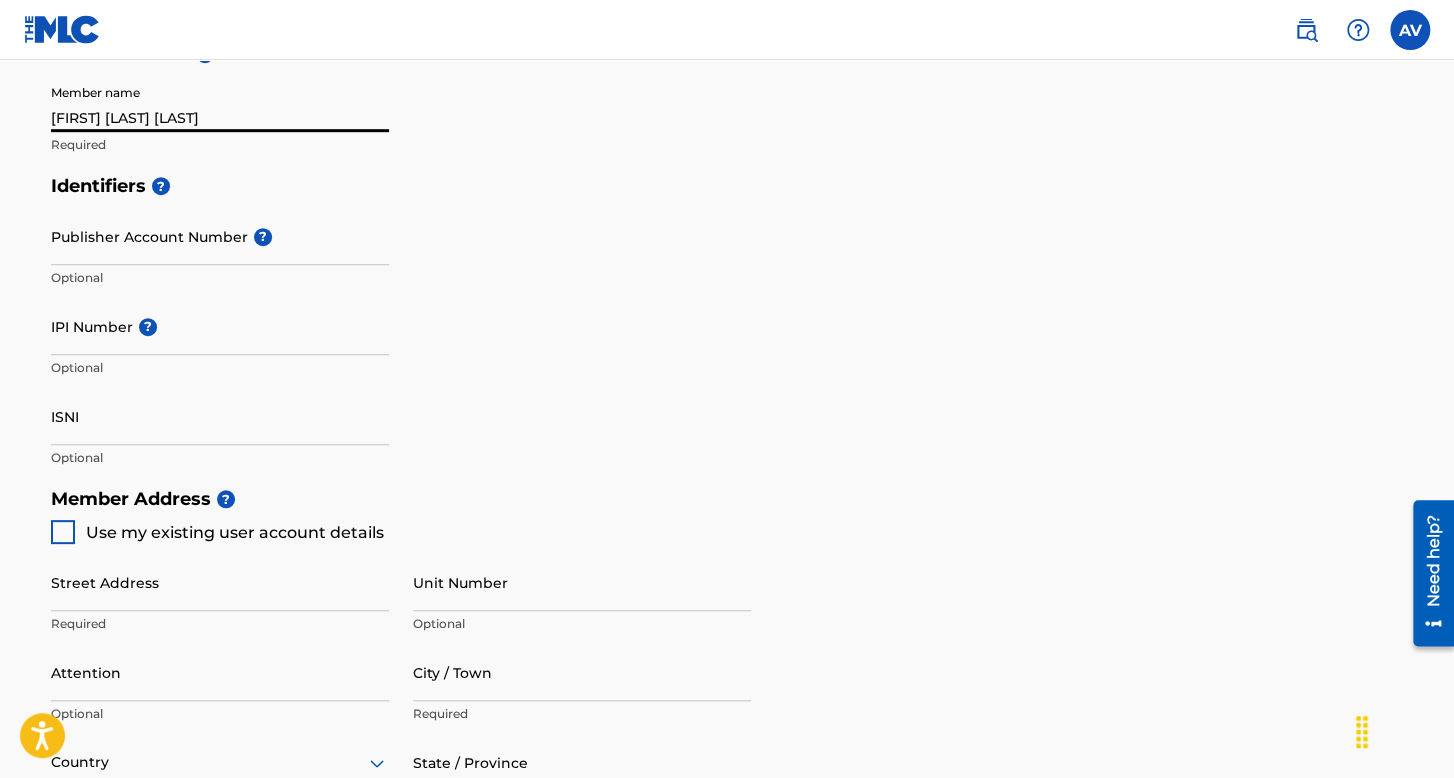 type on "C [STREET] [NUMBER]" 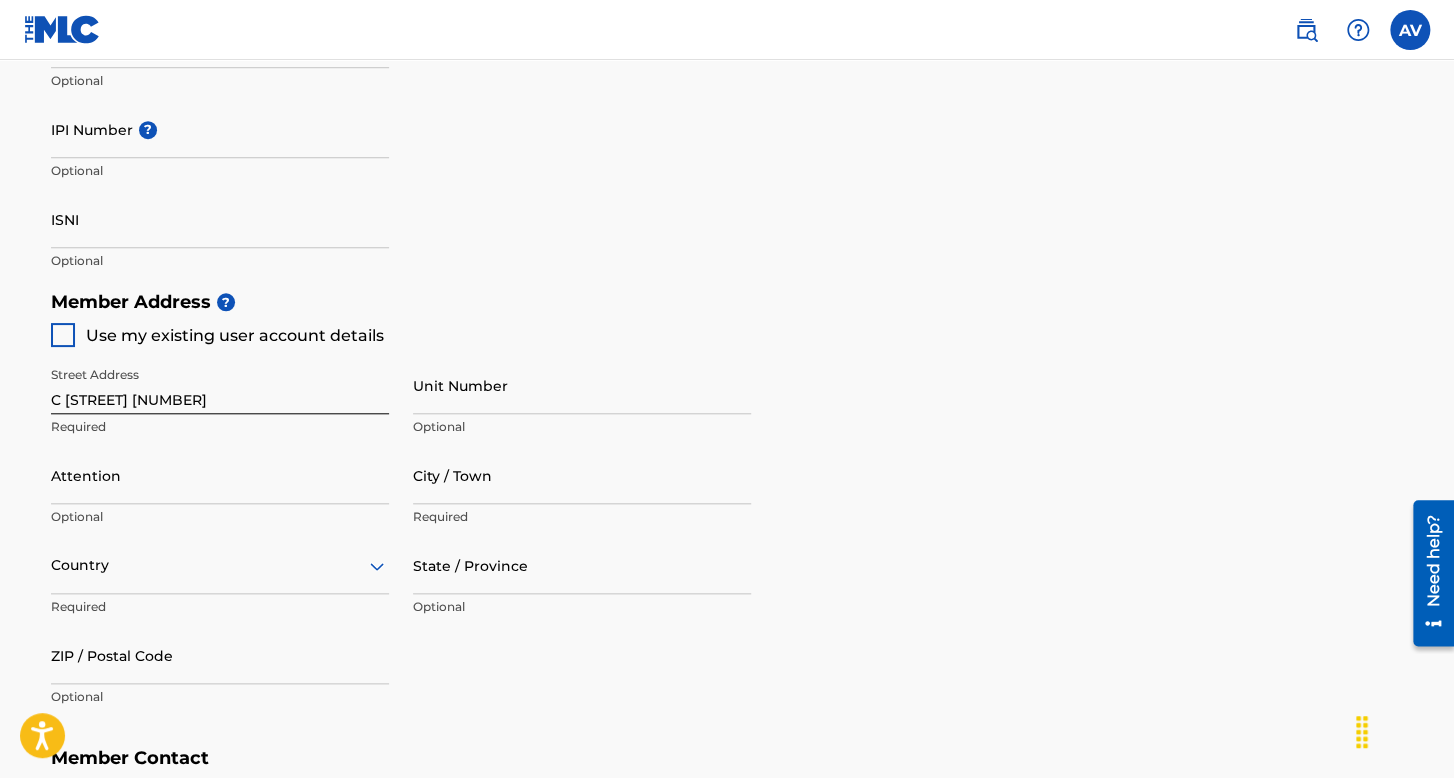 scroll, scrollTop: 700, scrollLeft: 0, axis: vertical 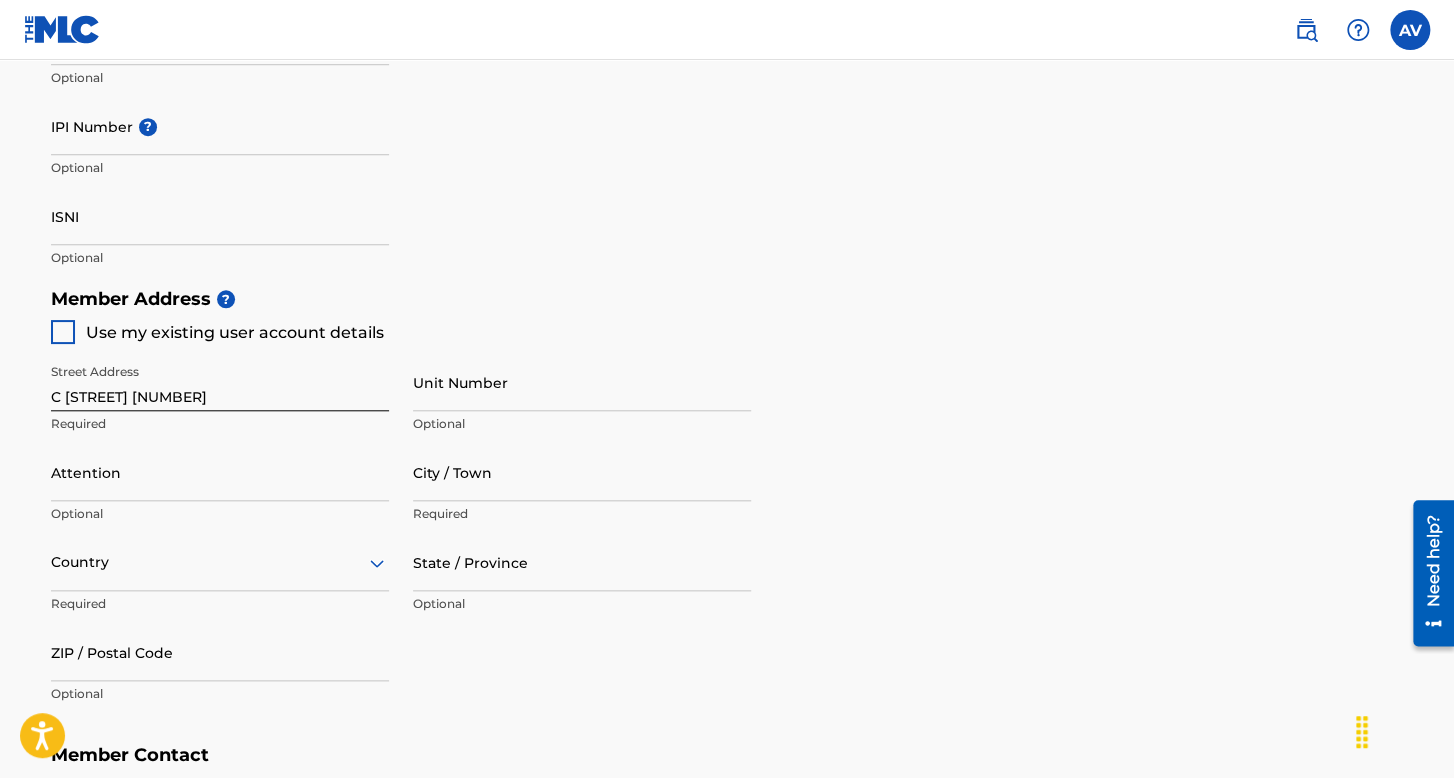 click at bounding box center (63, 332) 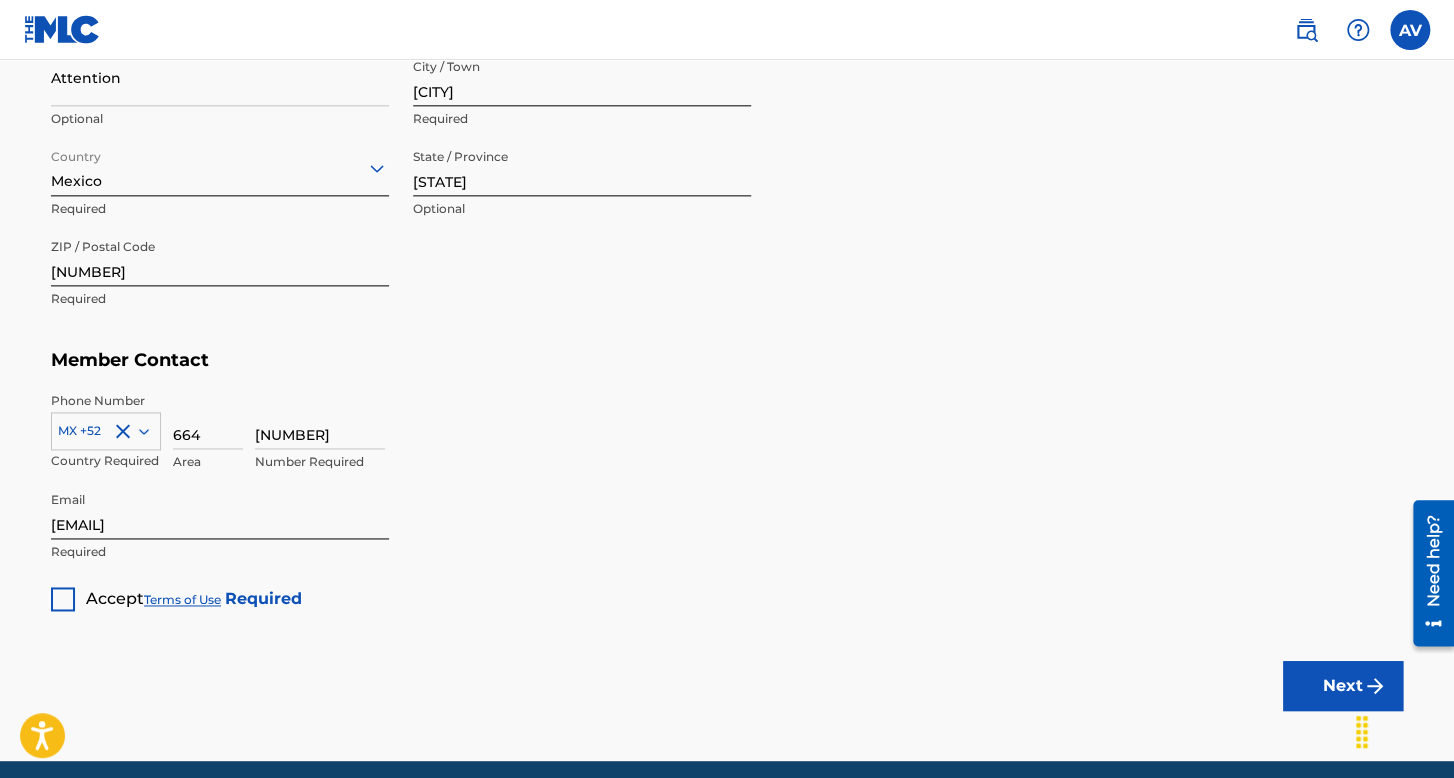 scroll, scrollTop: 1173, scrollLeft: 0, axis: vertical 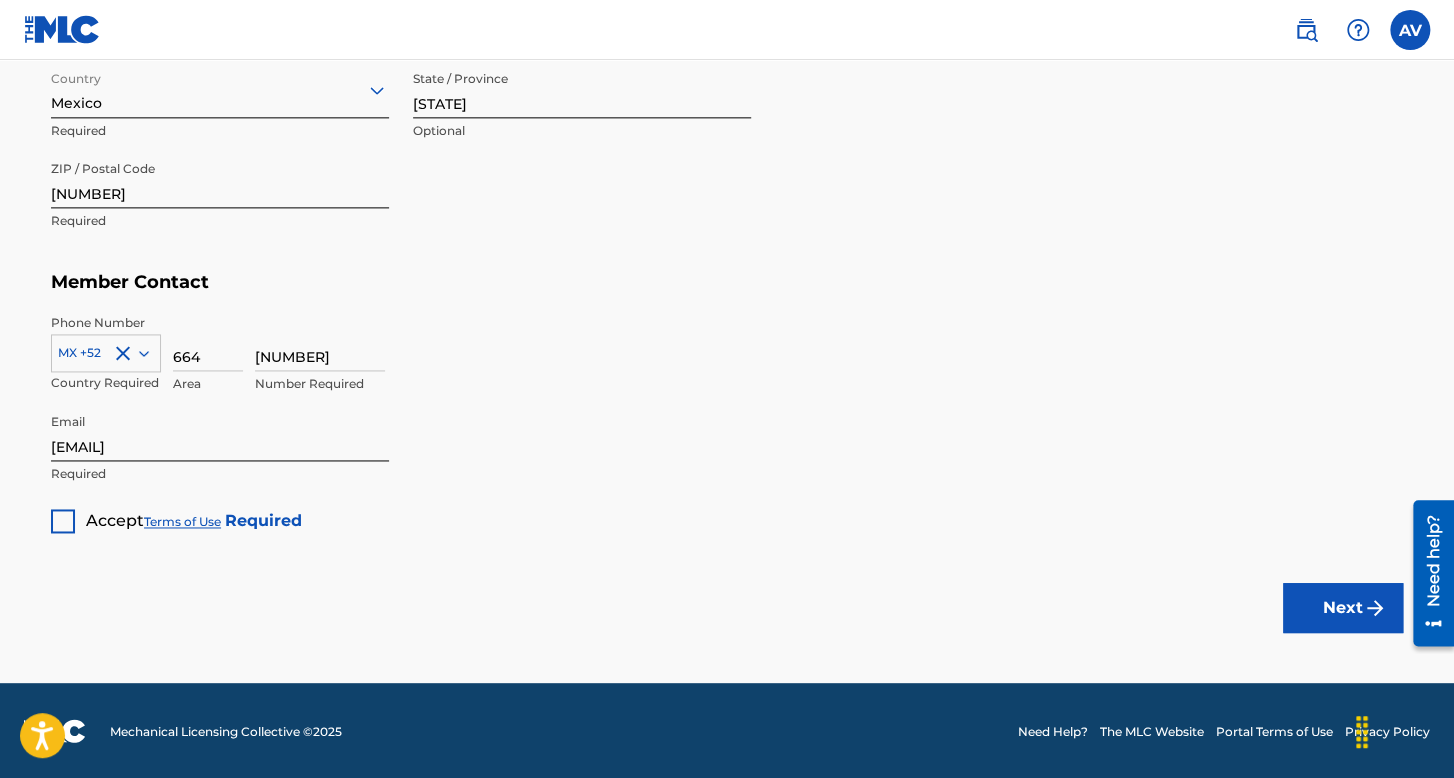 click at bounding box center [63, 521] 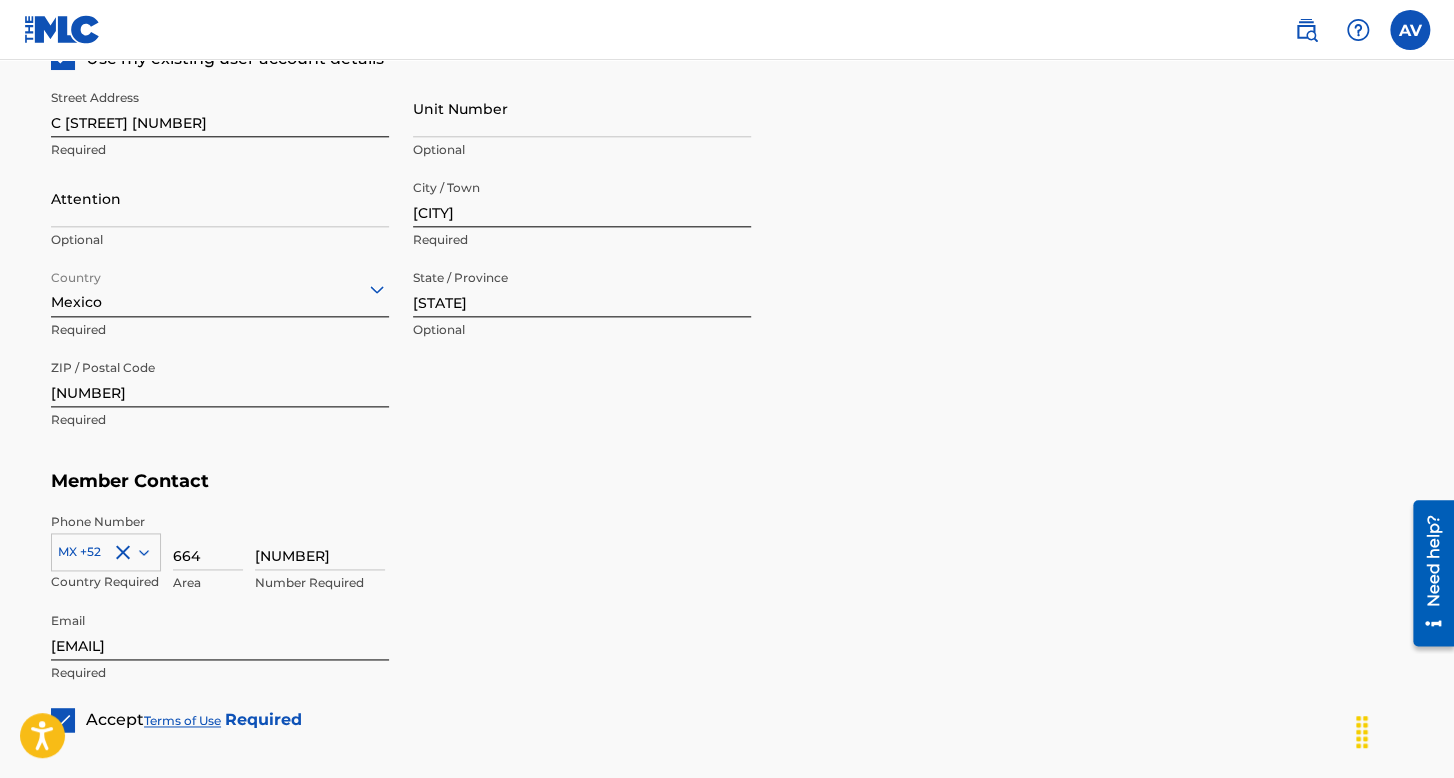 scroll, scrollTop: 1173, scrollLeft: 0, axis: vertical 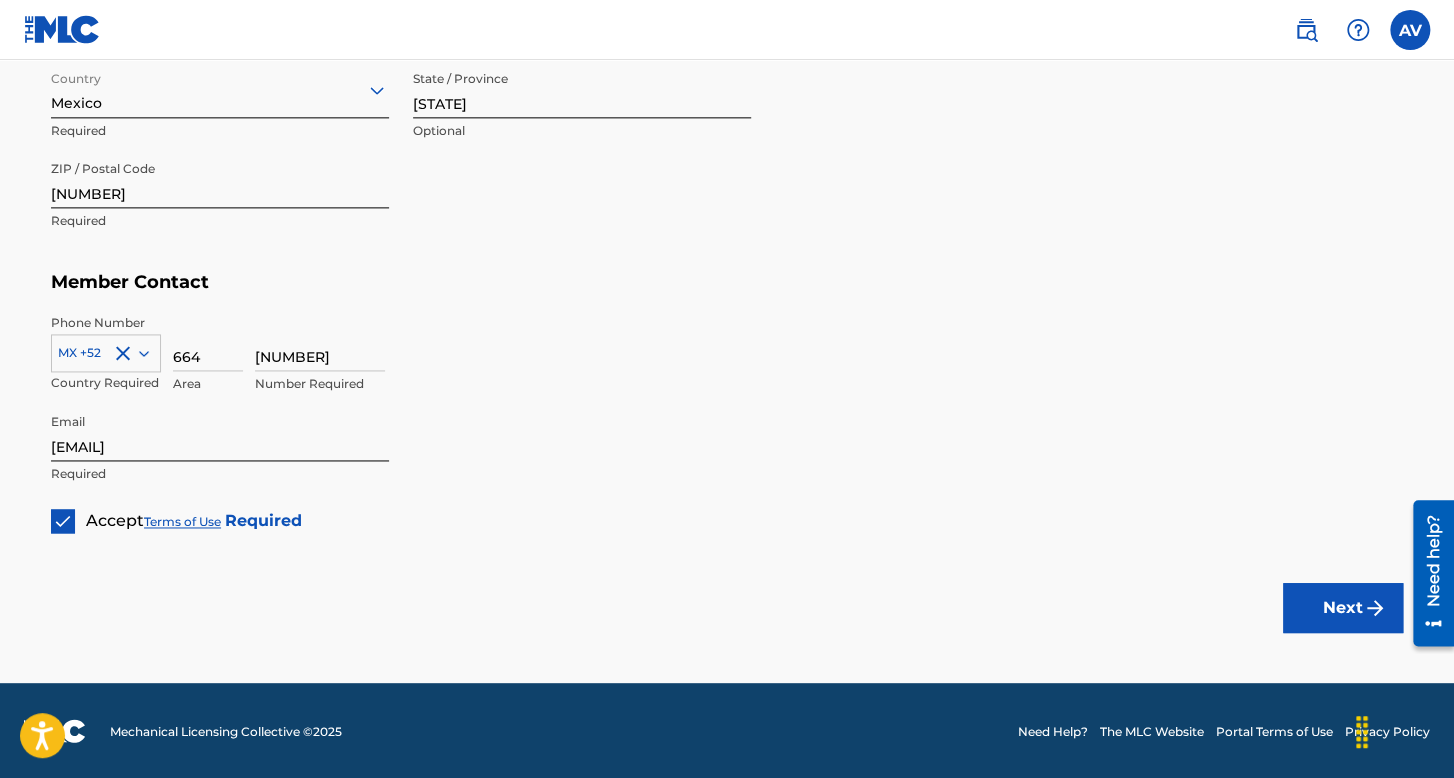 click on "Next" at bounding box center [1343, 608] 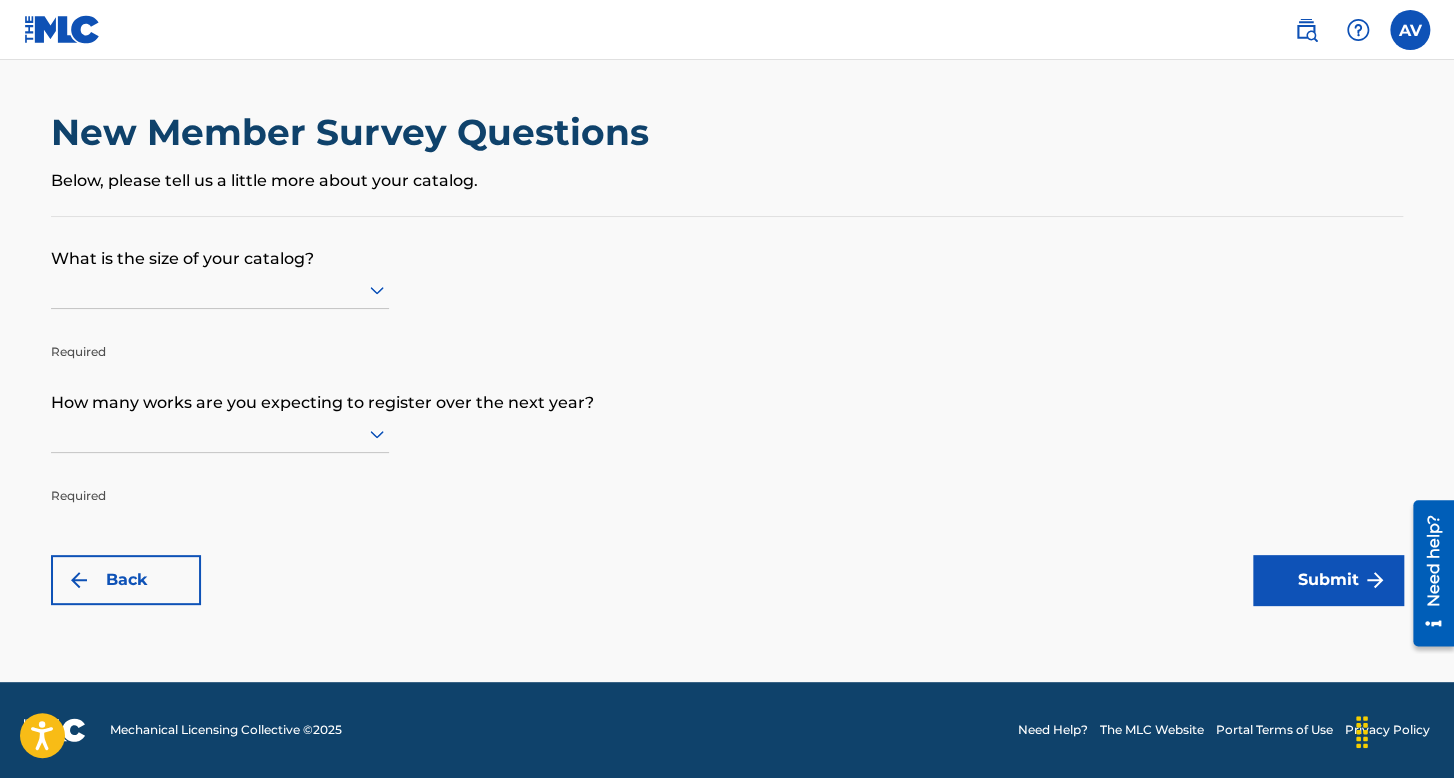 scroll, scrollTop: 0, scrollLeft: 0, axis: both 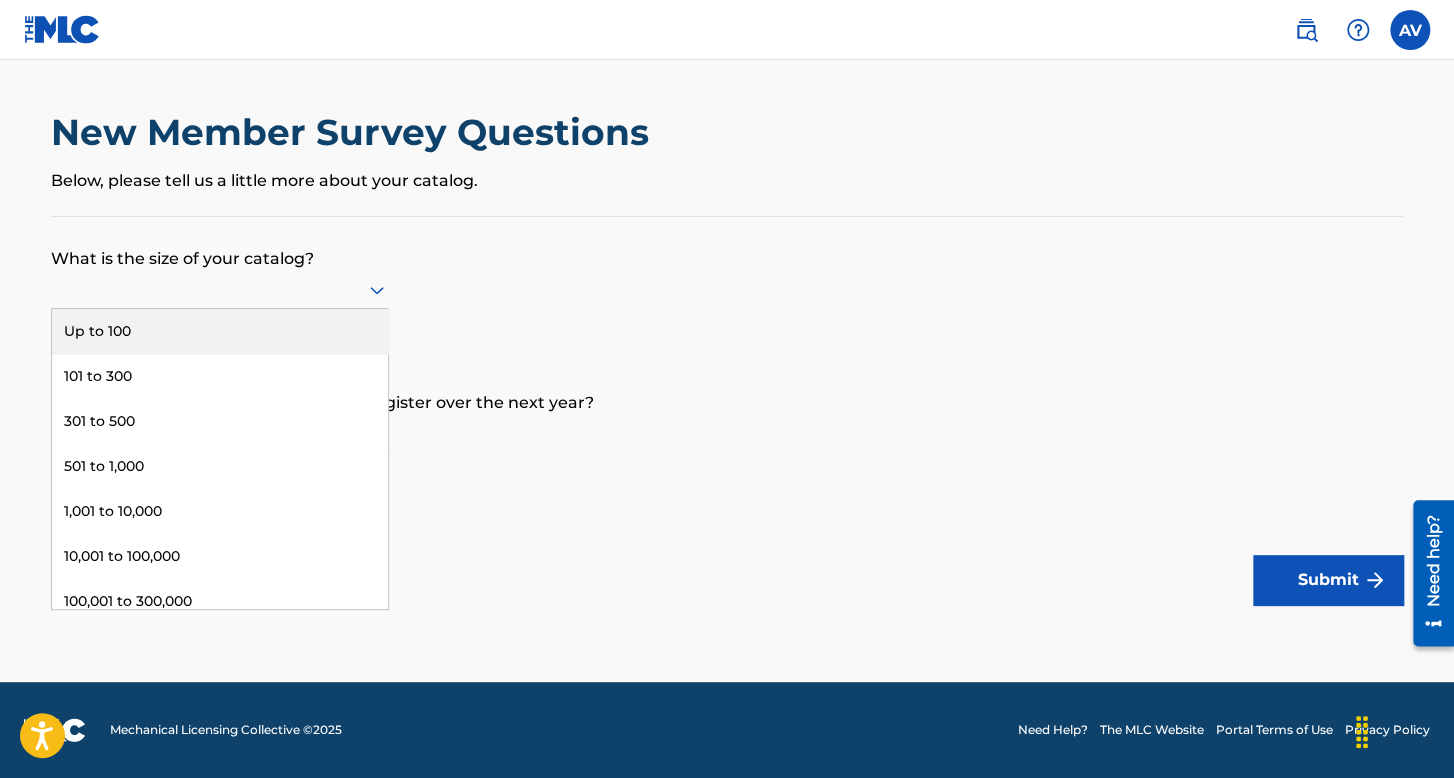 click on "Up to 100" at bounding box center [220, 331] 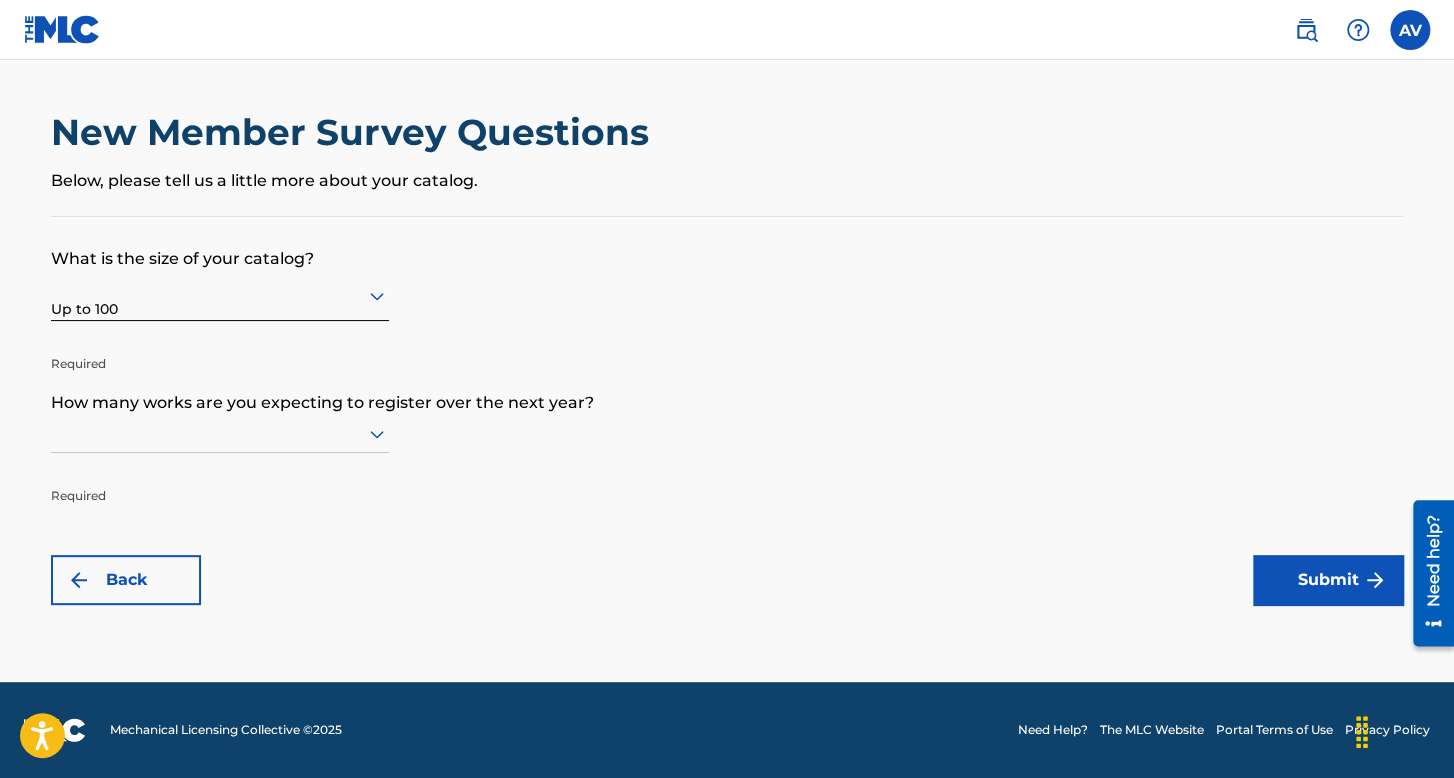 click at bounding box center [220, 433] 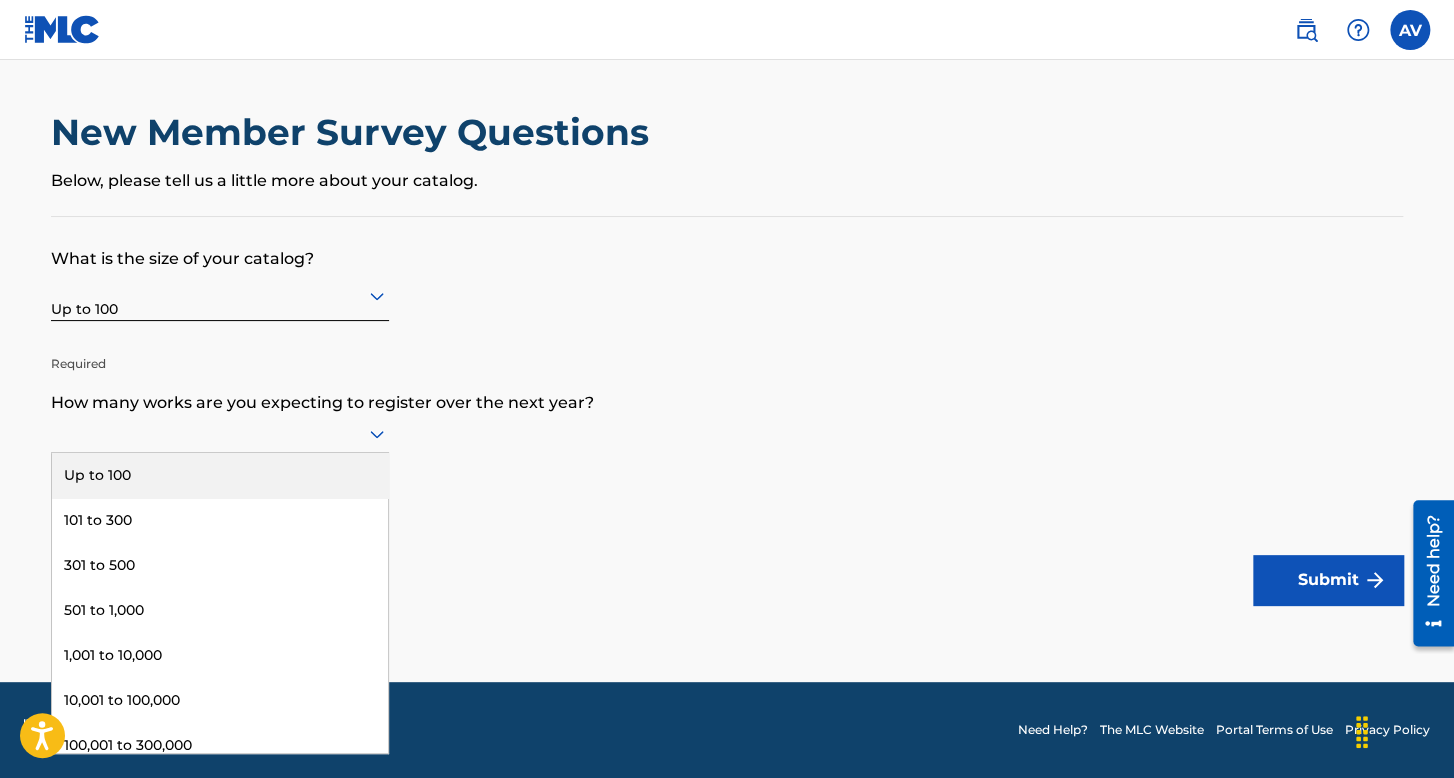 click on "Up to 100" at bounding box center [220, 475] 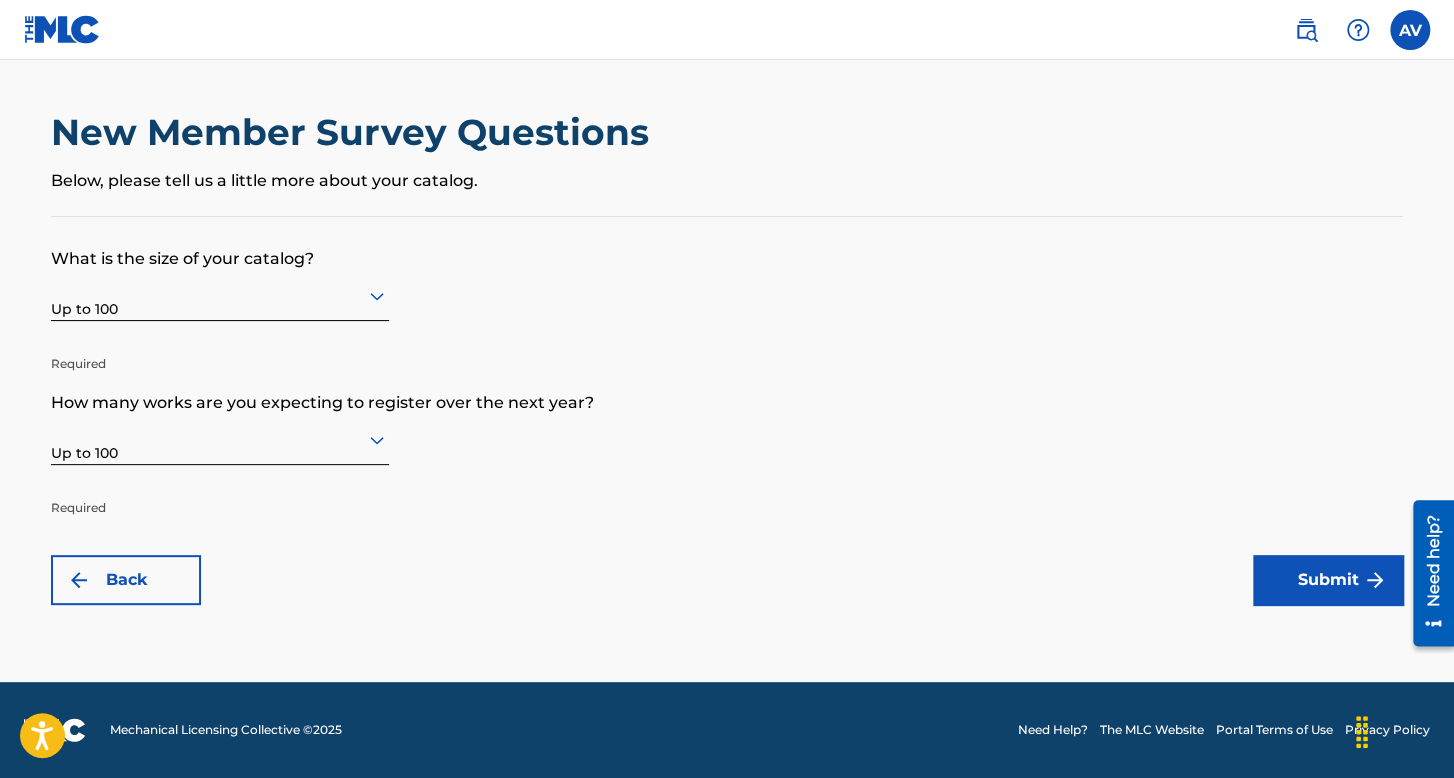 click on "Submit" at bounding box center (1328, 580) 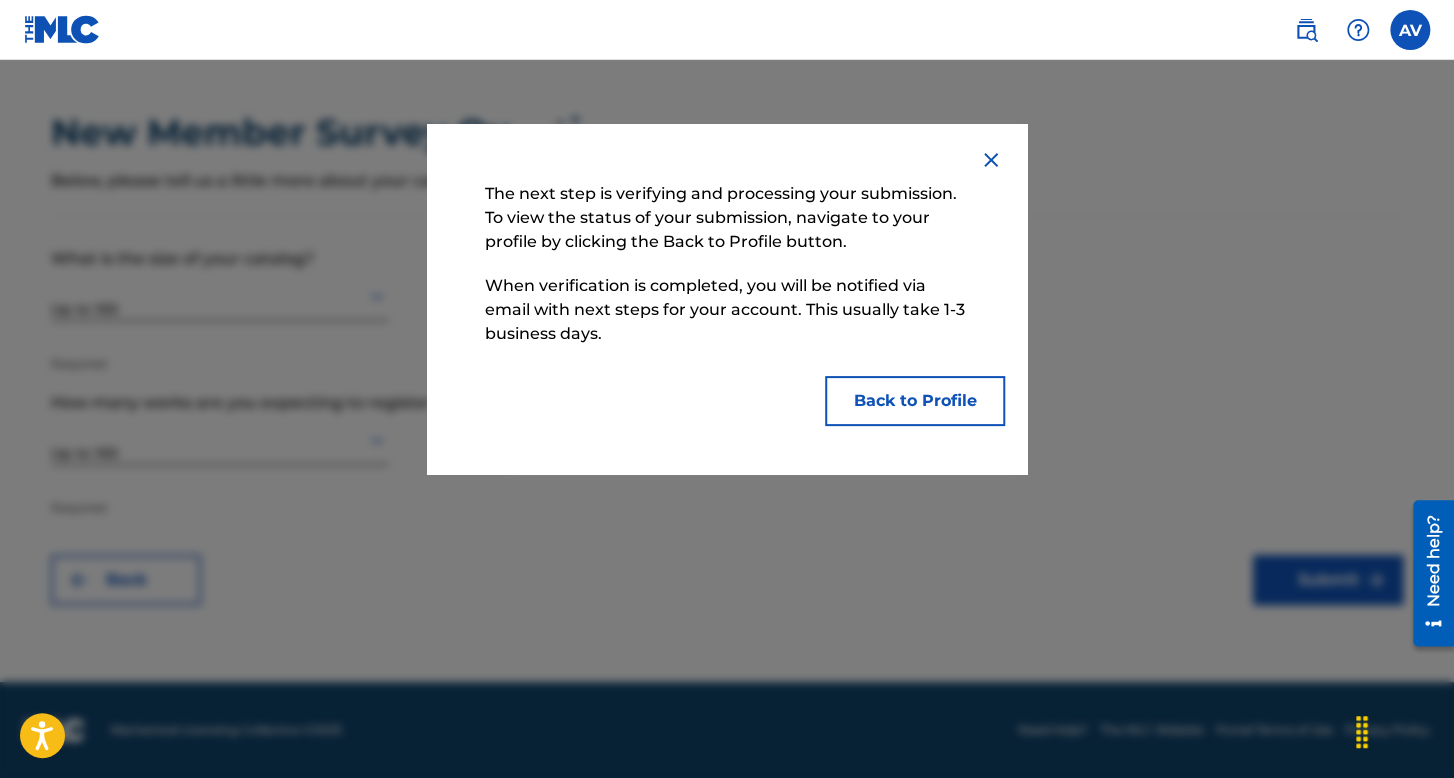 click at bounding box center [991, 160] 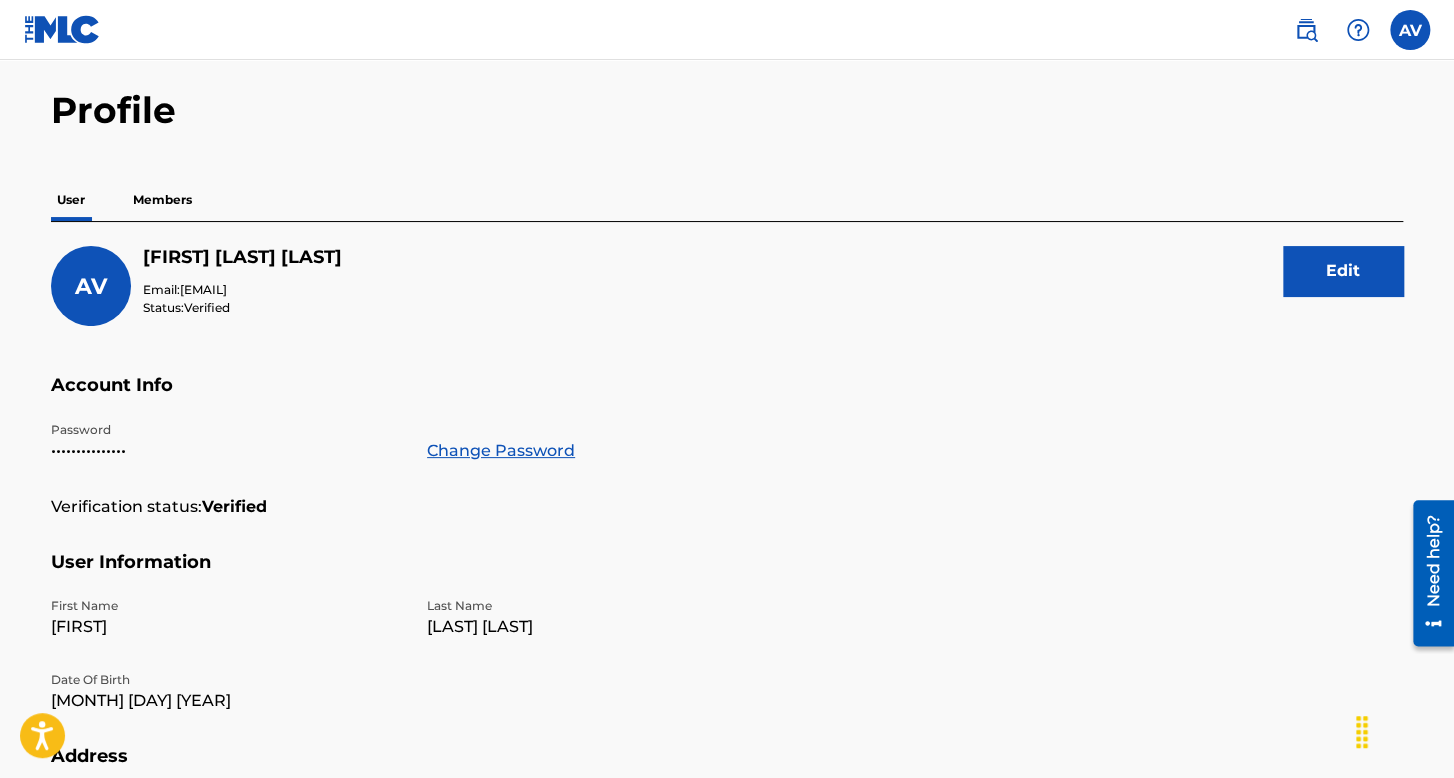 scroll, scrollTop: 0, scrollLeft: 0, axis: both 